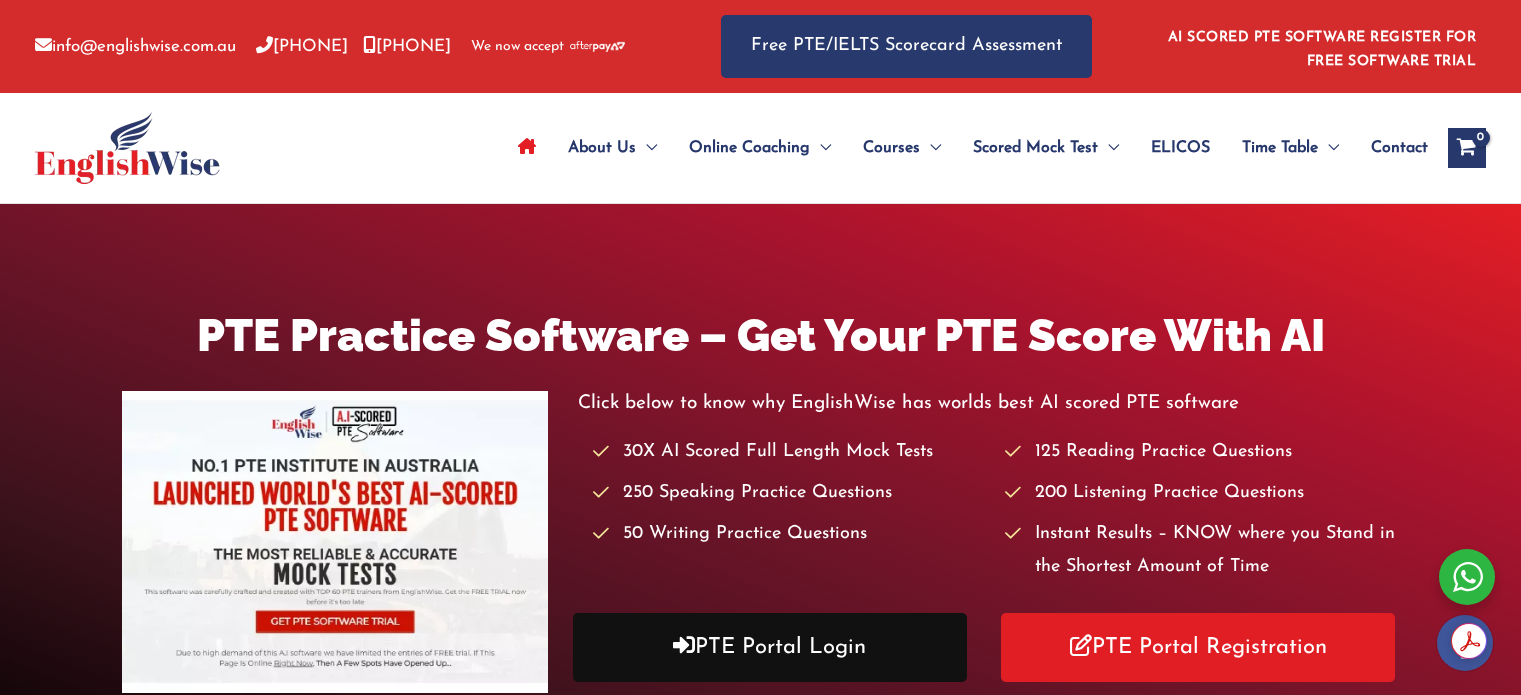 scroll, scrollTop: 0, scrollLeft: 0, axis: both 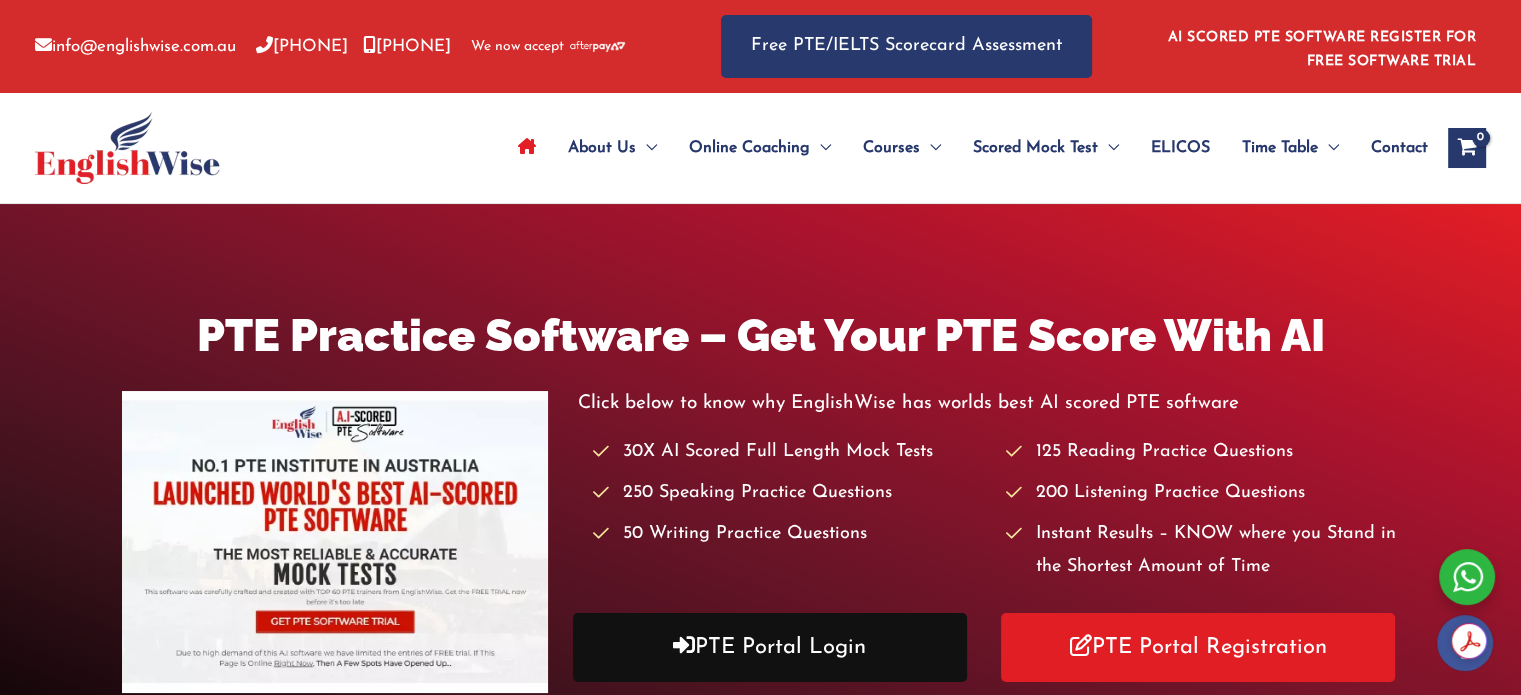 click on "PTE Portal Login" at bounding box center [770, 647] 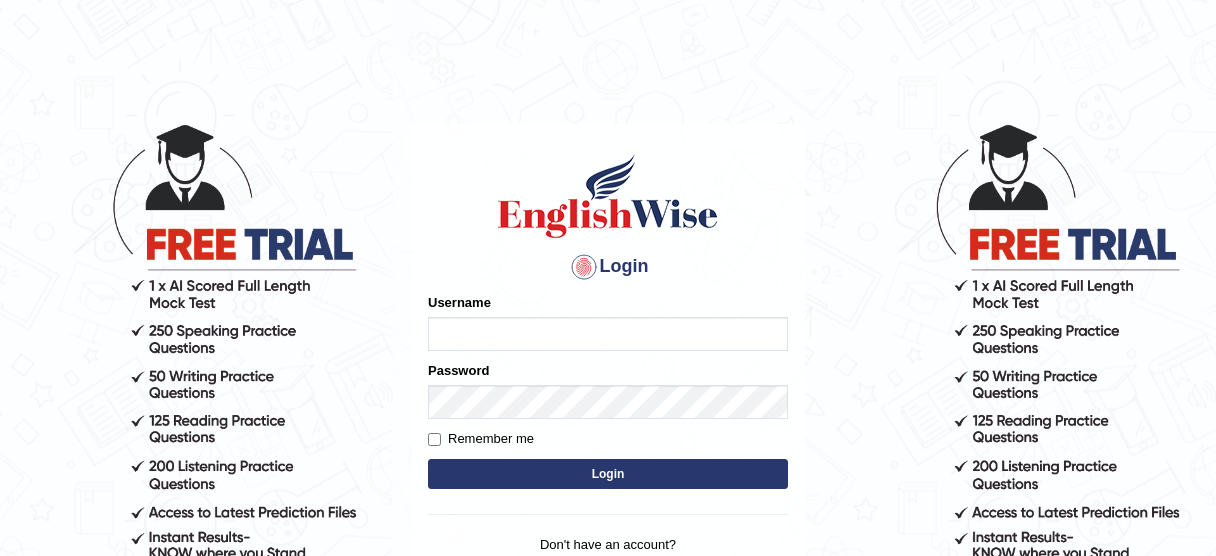 scroll, scrollTop: 0, scrollLeft: 0, axis: both 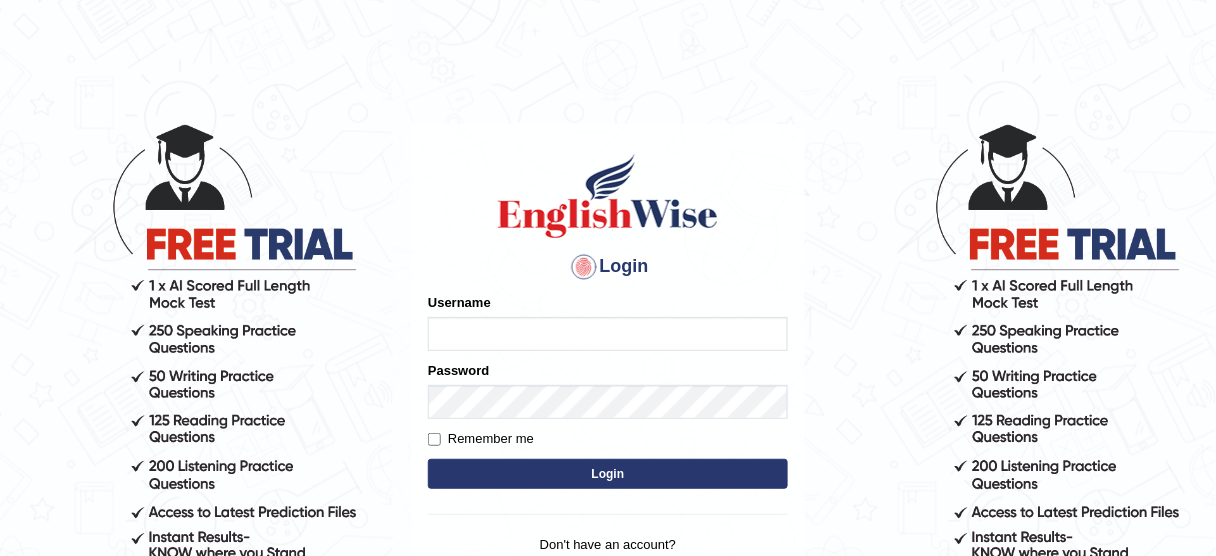 type on "[NAME]" 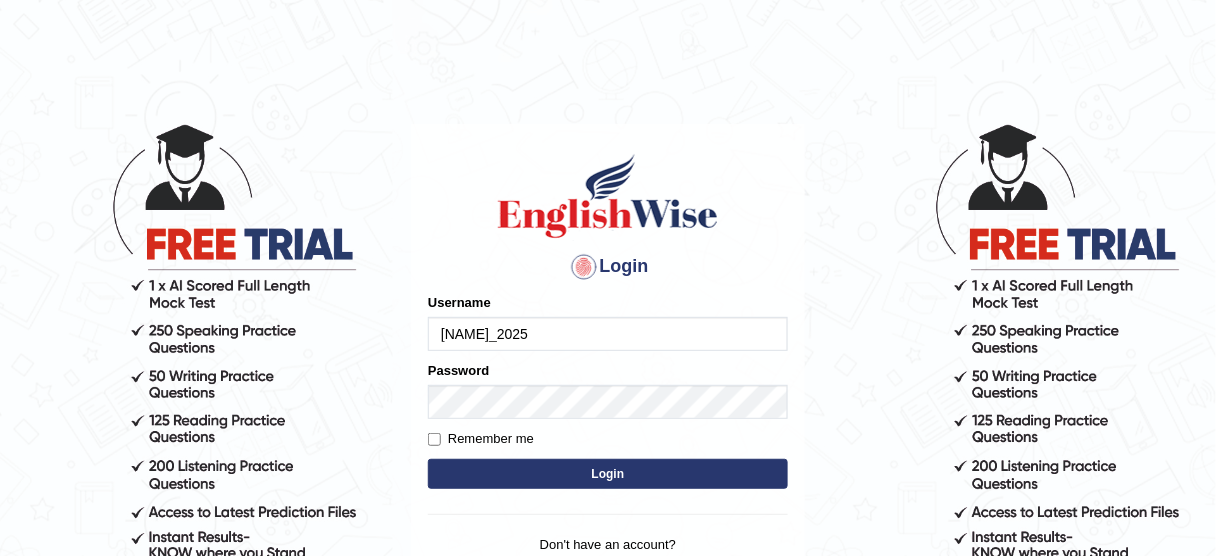 click on "Login" at bounding box center [608, 474] 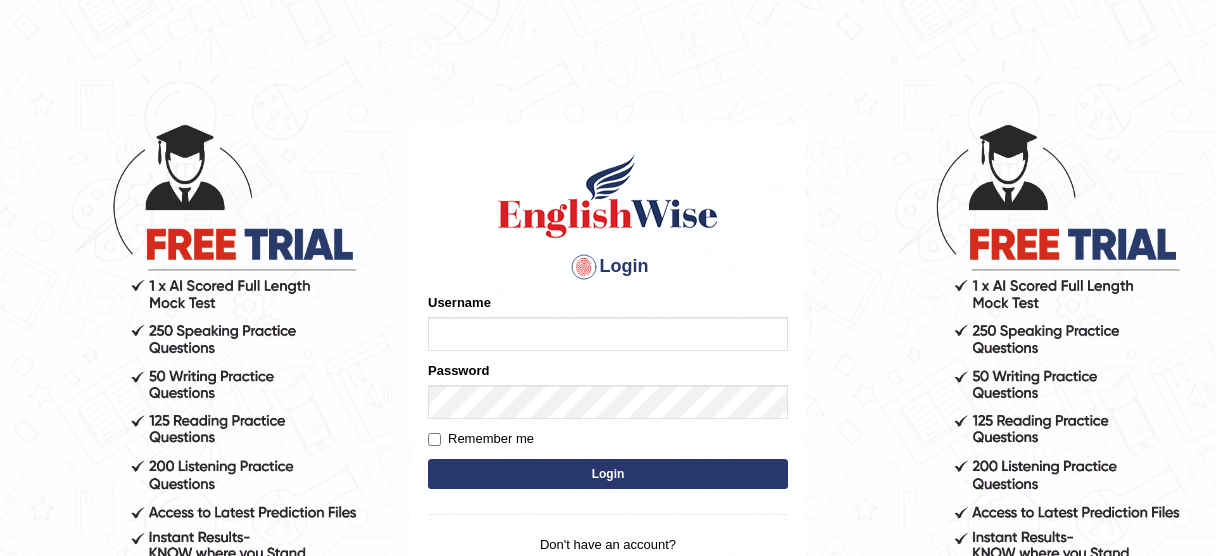 scroll, scrollTop: 0, scrollLeft: 0, axis: both 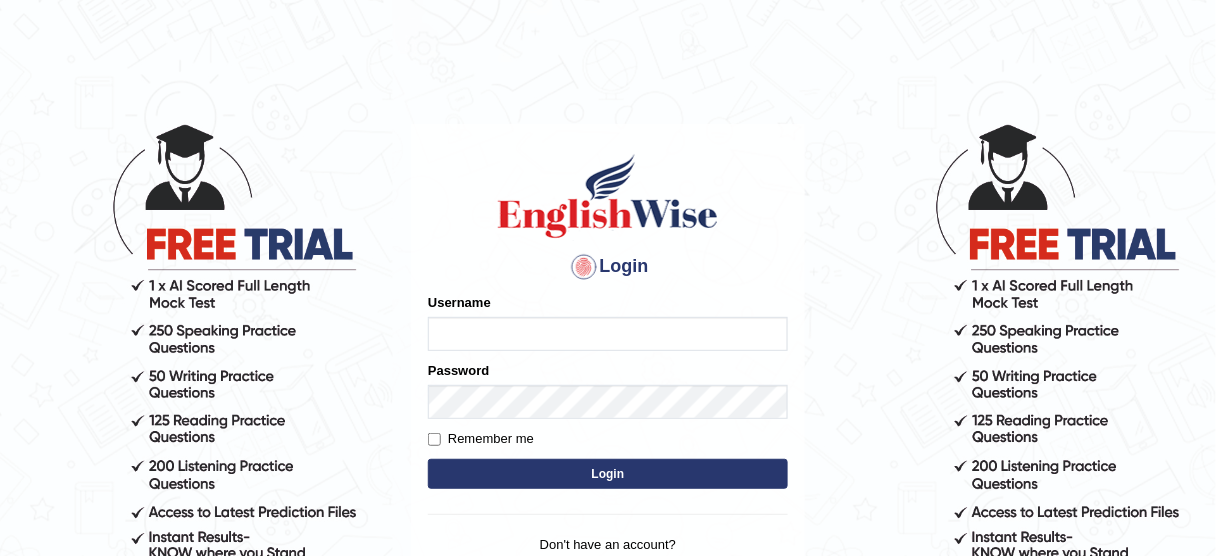 type on "[NAME]" 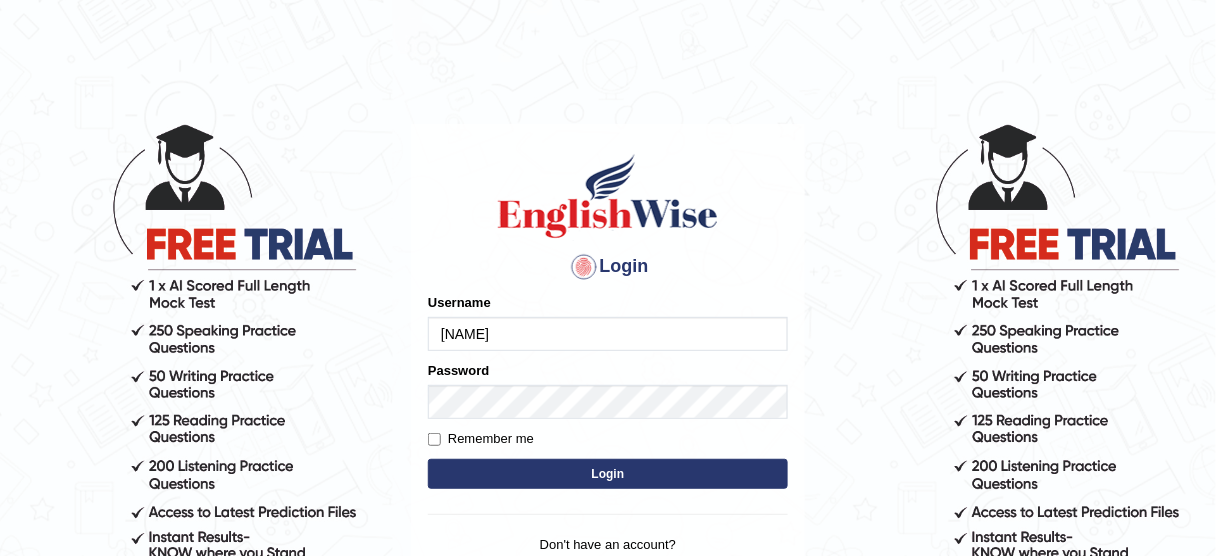 click on "Login" at bounding box center [608, 474] 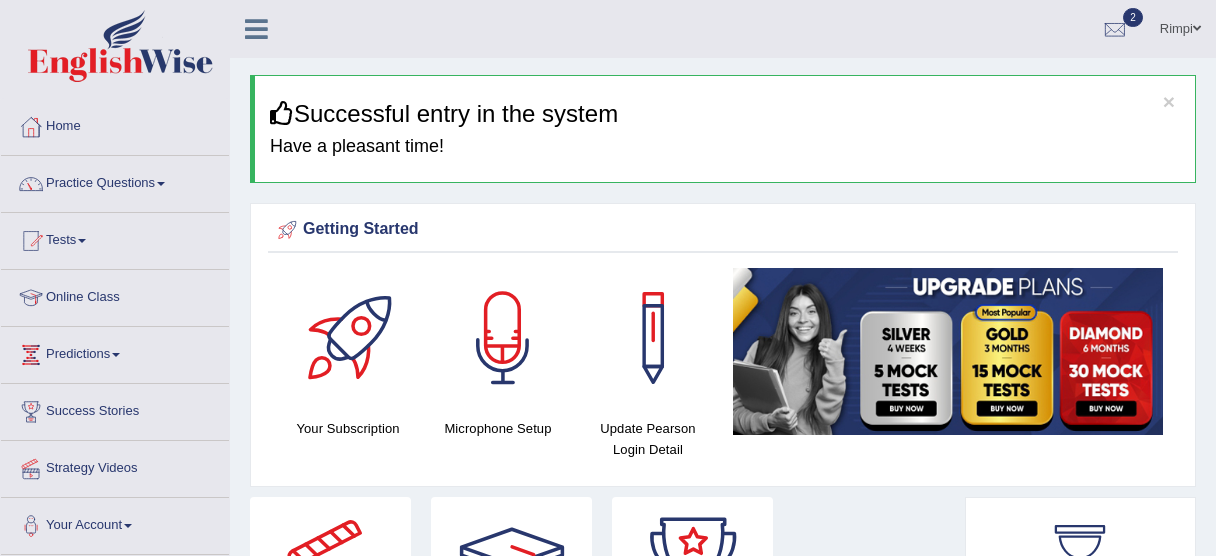 scroll, scrollTop: 0, scrollLeft: 0, axis: both 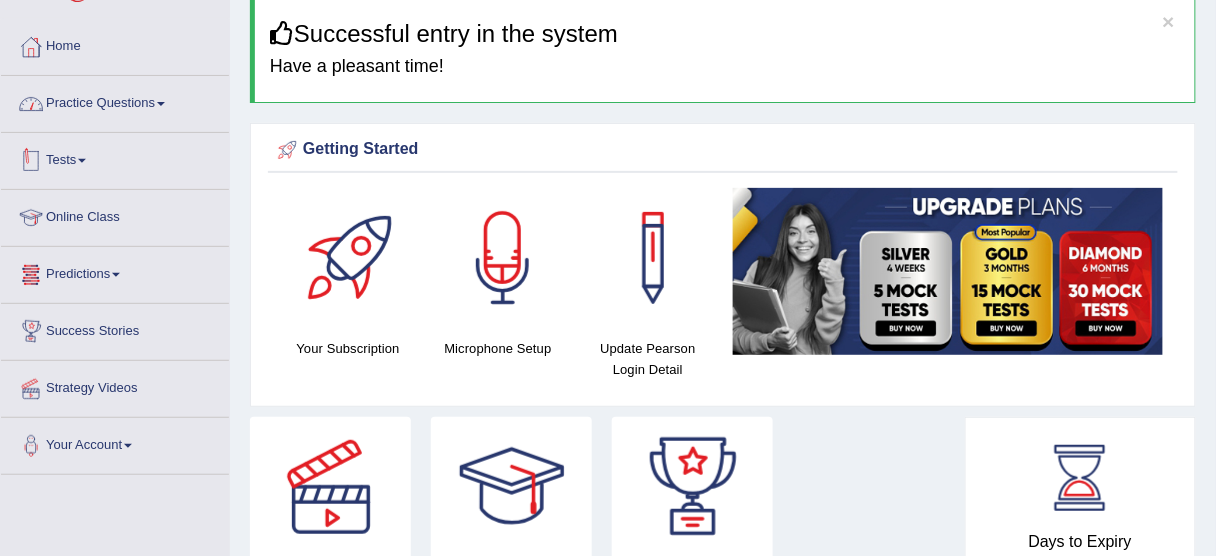 click on "Practice Questions" at bounding box center [115, 101] 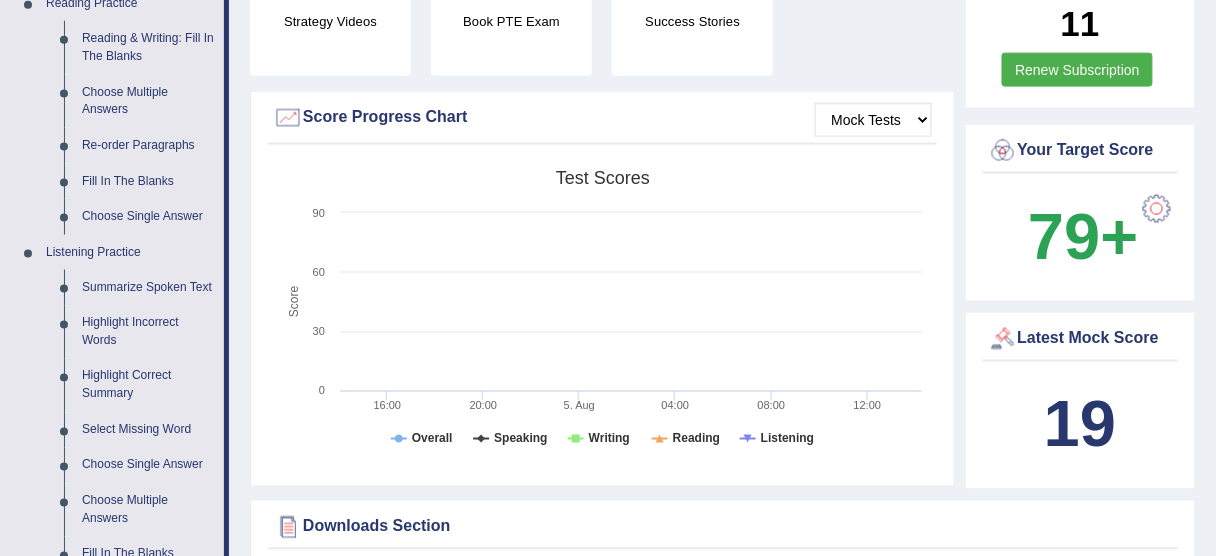 scroll, scrollTop: 640, scrollLeft: 0, axis: vertical 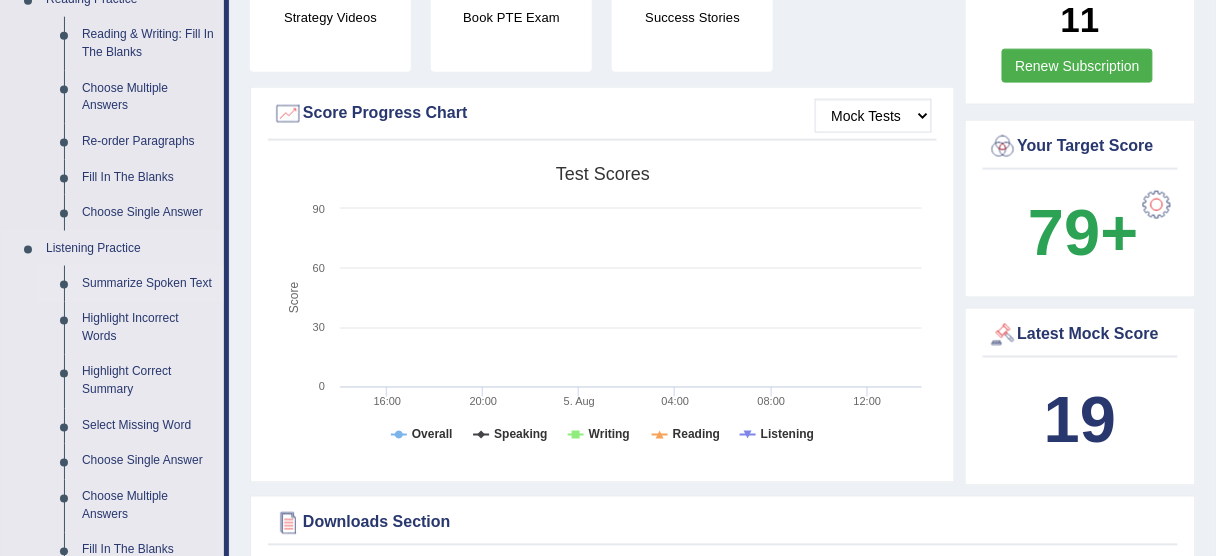 click on "Summarize Spoken Text" at bounding box center (148, 284) 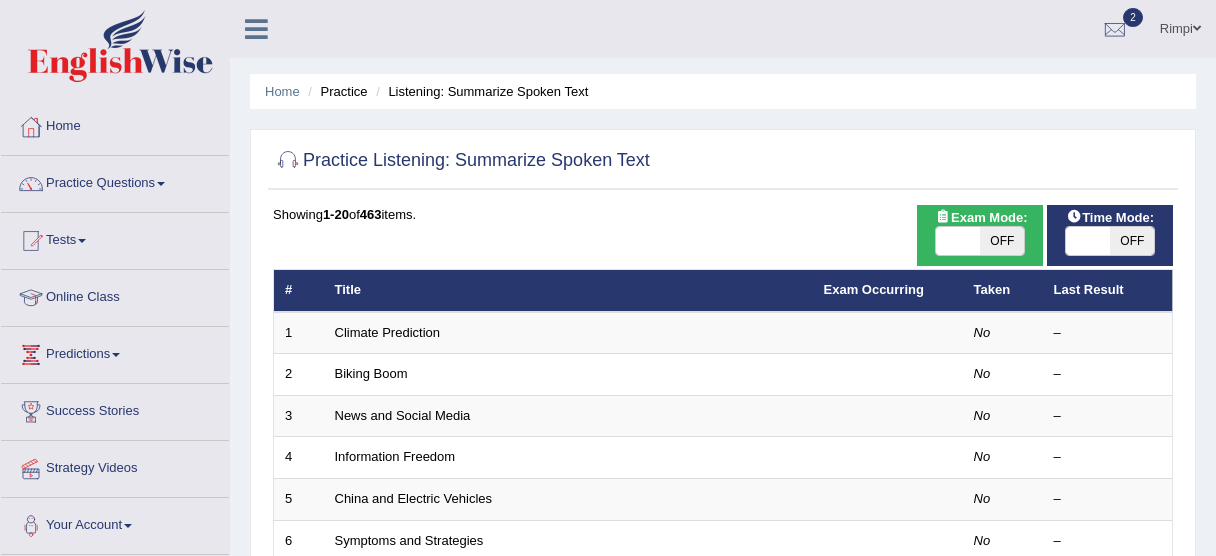 scroll, scrollTop: 320, scrollLeft: 0, axis: vertical 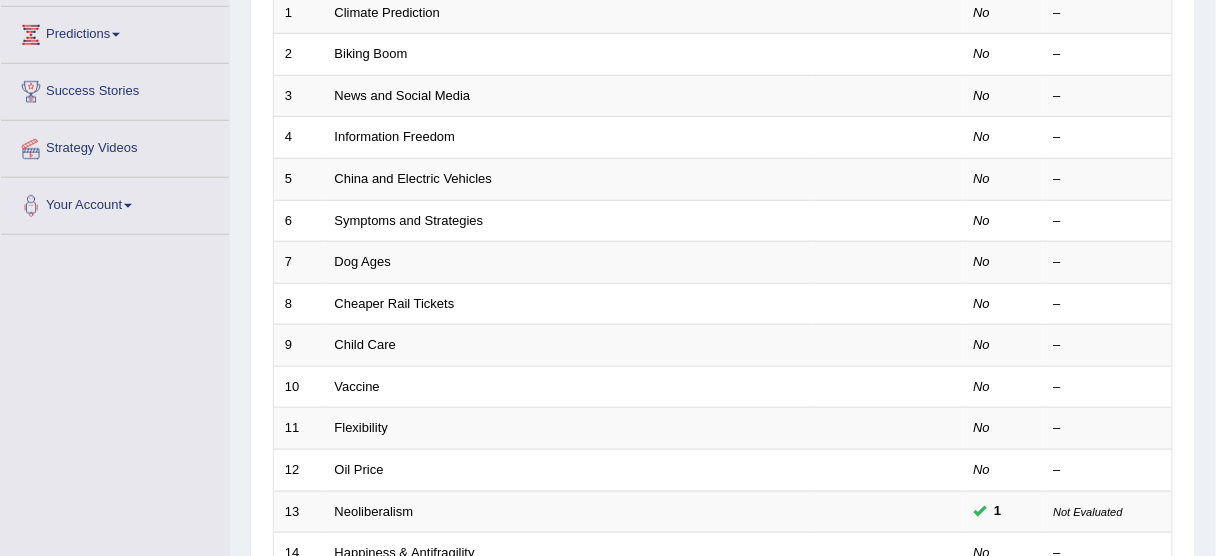 click on "Child Care" at bounding box center (365, 344) 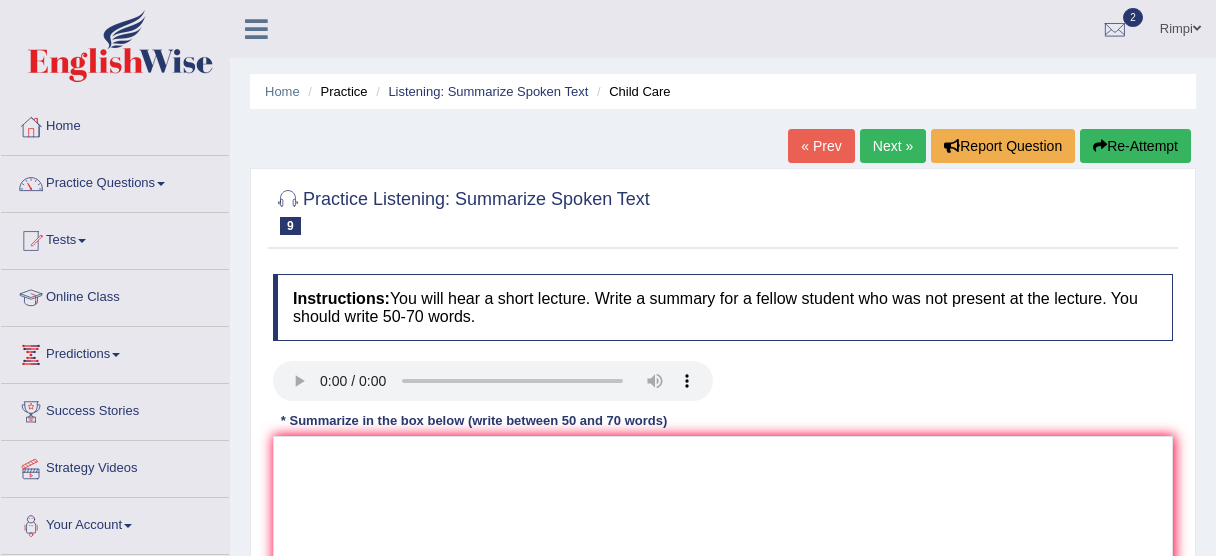 scroll, scrollTop: 0, scrollLeft: 0, axis: both 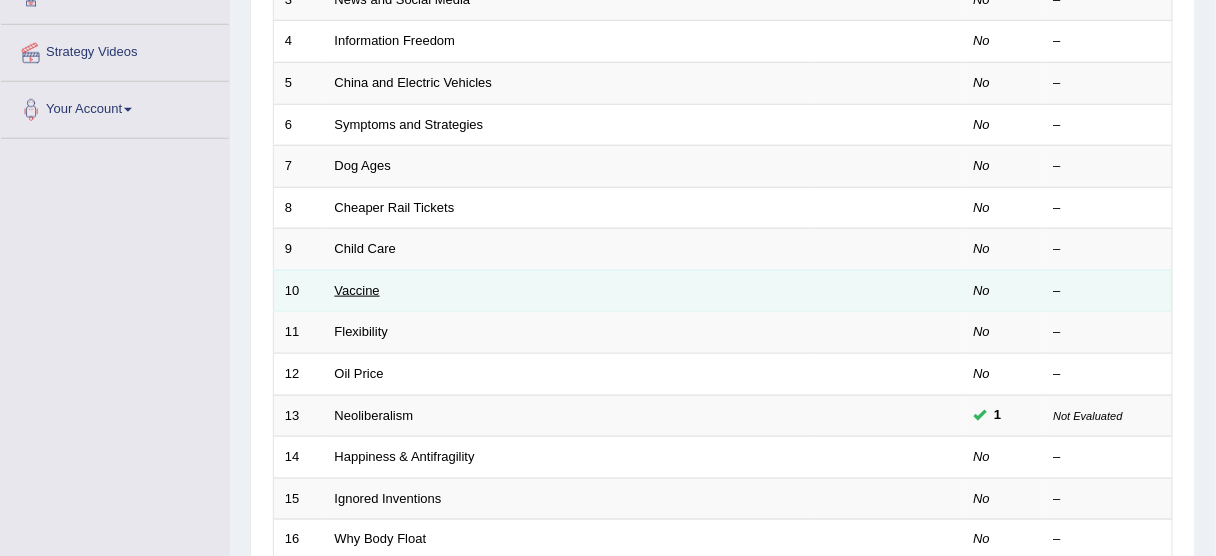 click on "Vaccine" at bounding box center [357, 290] 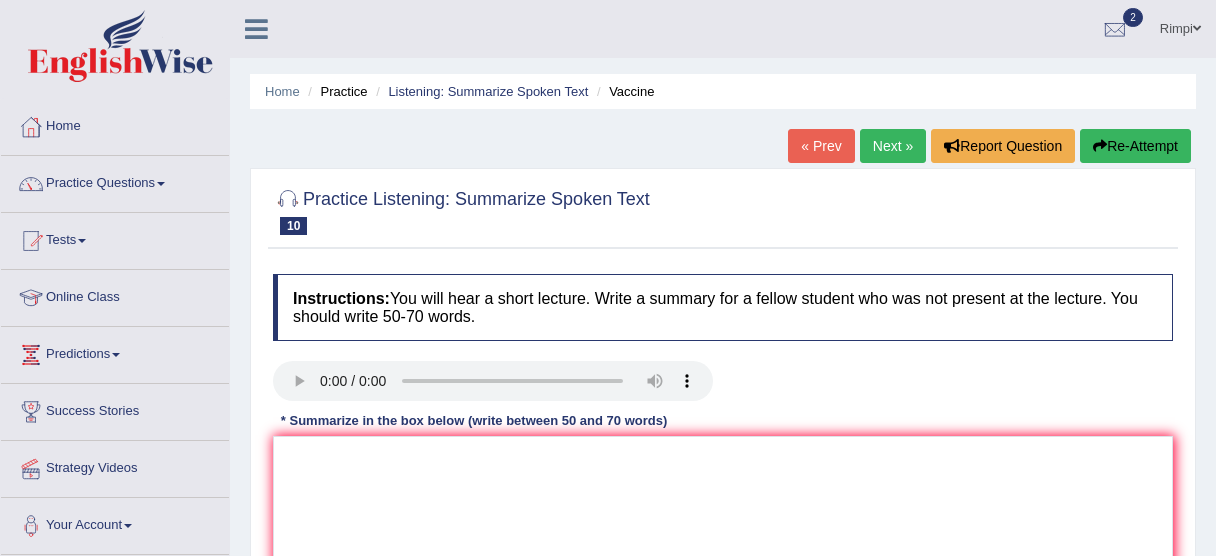 scroll, scrollTop: 0, scrollLeft: 0, axis: both 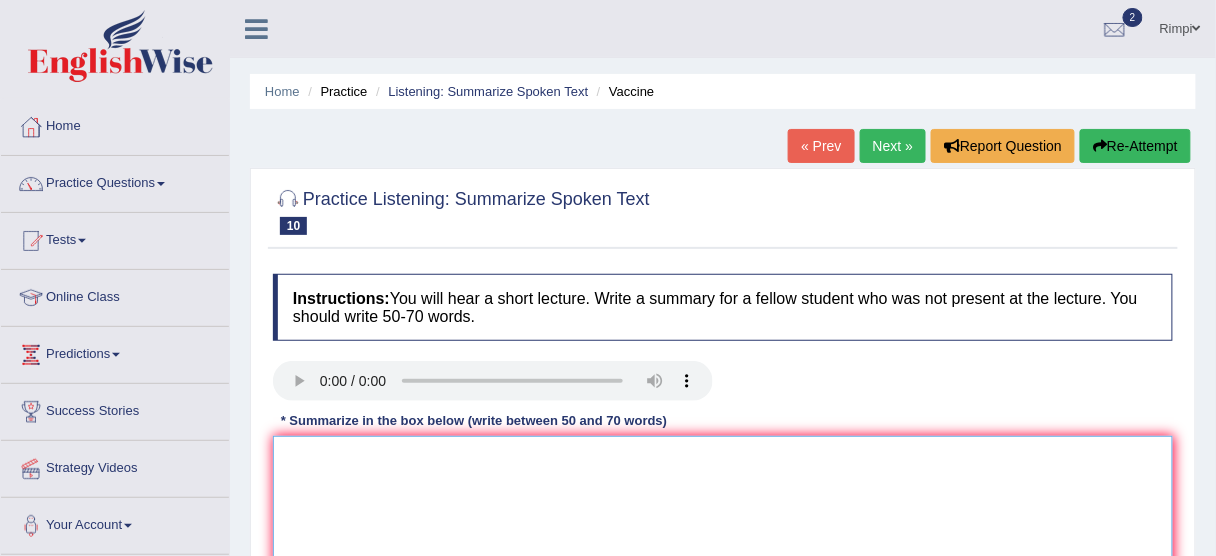 click at bounding box center [723, 533] 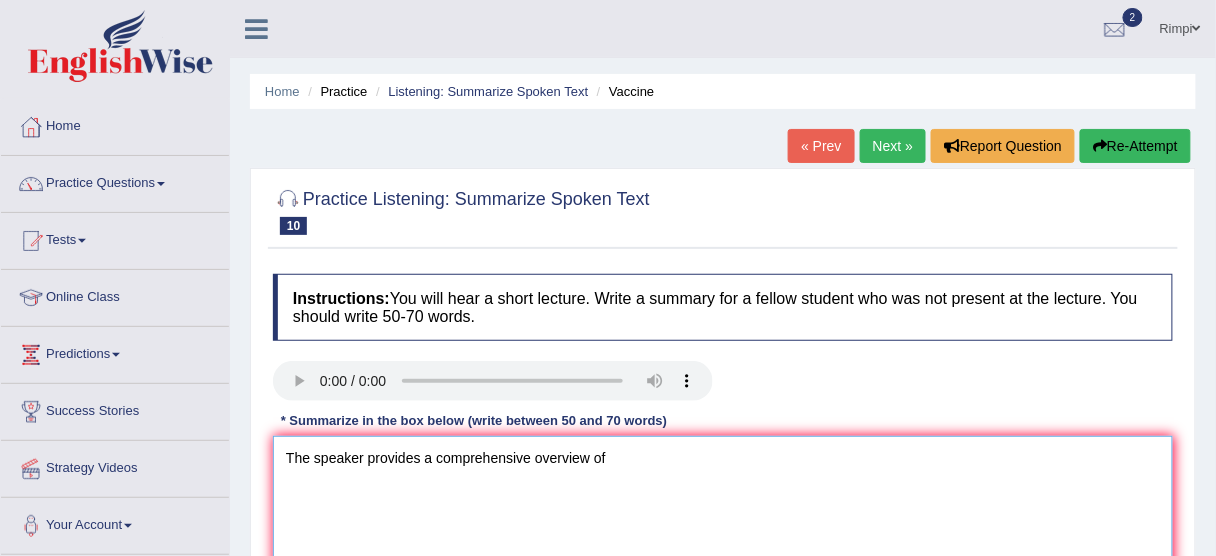 click on "The speaker provides a comprehensive overview of" at bounding box center (723, 533) 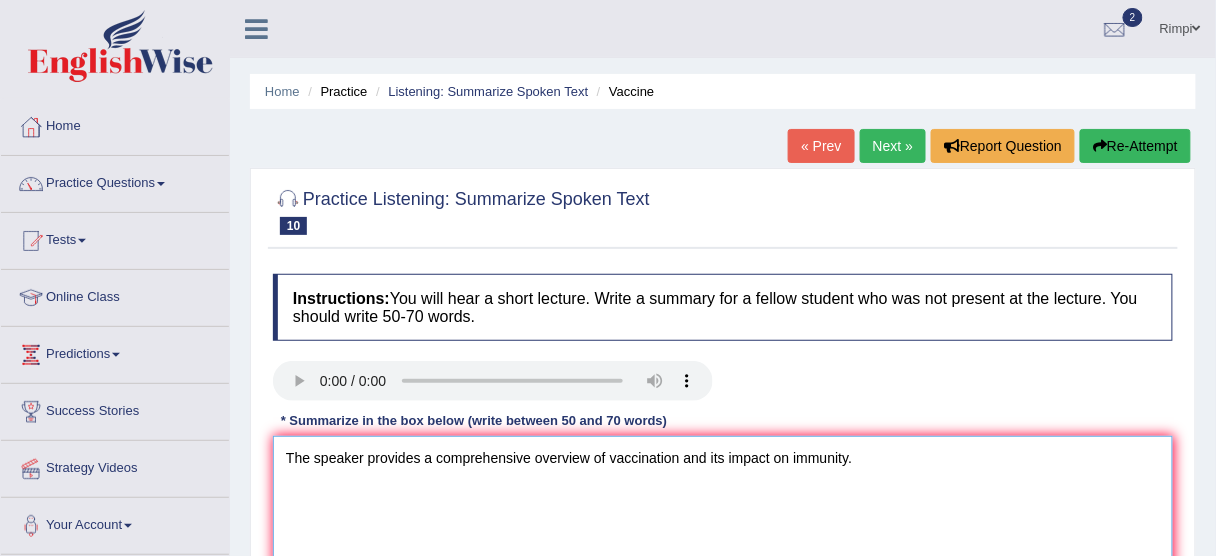 click on "The speaker provides a comprehensive overview of vaccination and its impact on immunity." at bounding box center [723, 533] 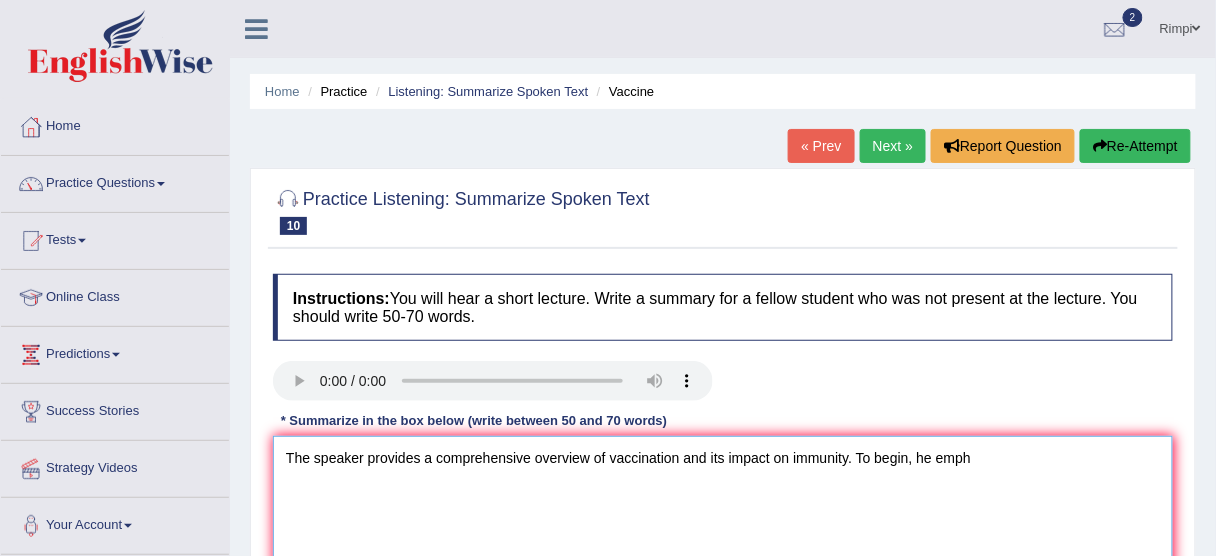 click on "The speaker provides a comprehensive overview of vaccination and its impact on immunity. To begin, he emph" at bounding box center [723, 533] 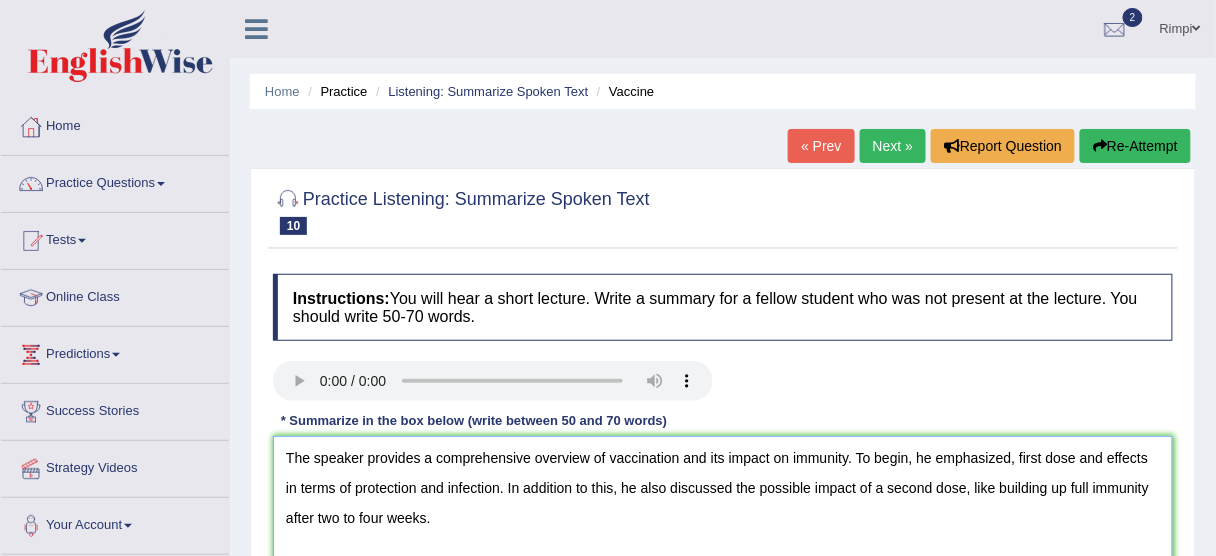 click on "The speaker provides a comprehensive overview of vaccination and its impact on immunity. To begin, he emphasized, first dose and effects in terms of protection and infection. In addition to this, he also discussed the possible impact of a second dose, like building up full immunity after two to four weeks." at bounding box center (723, 533) 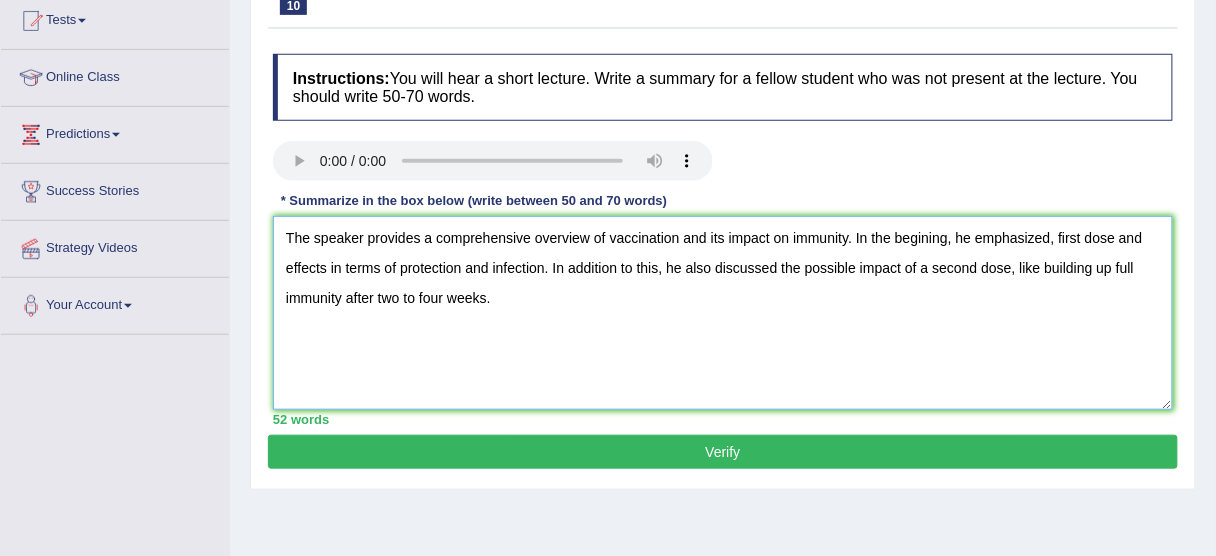 scroll, scrollTop: 320, scrollLeft: 0, axis: vertical 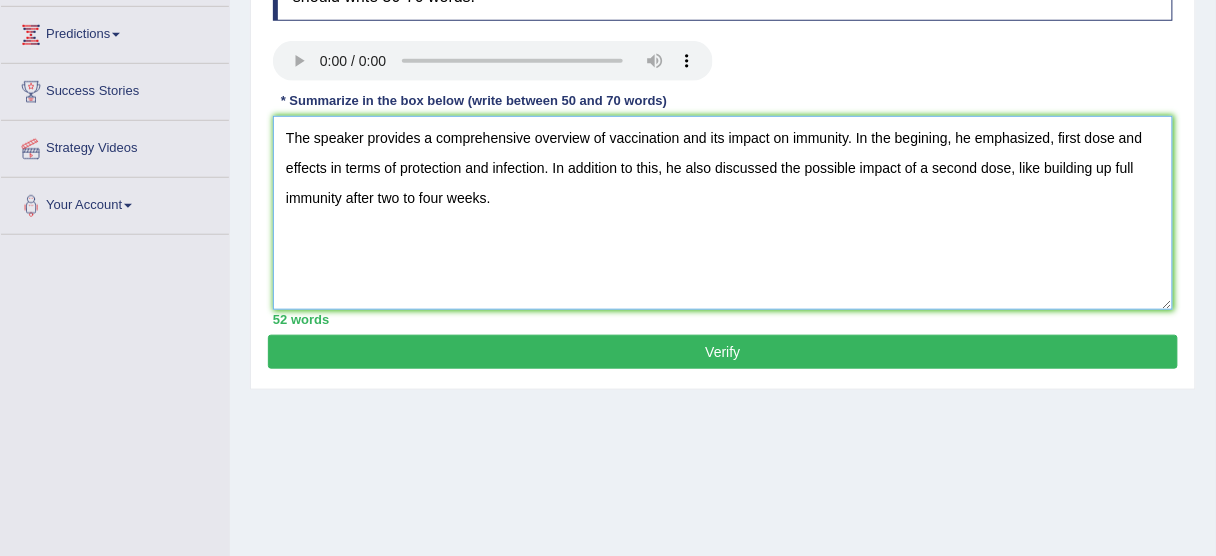click on "The speaker provides a comprehensive overview of vaccination and its impact on immunity. In the begining, he emphasized, first dose and effects in terms of protection and infection. In addition to this, he also discussed the possible impact of a second dose, like building up full immunity after two to four weeks." at bounding box center [723, 213] 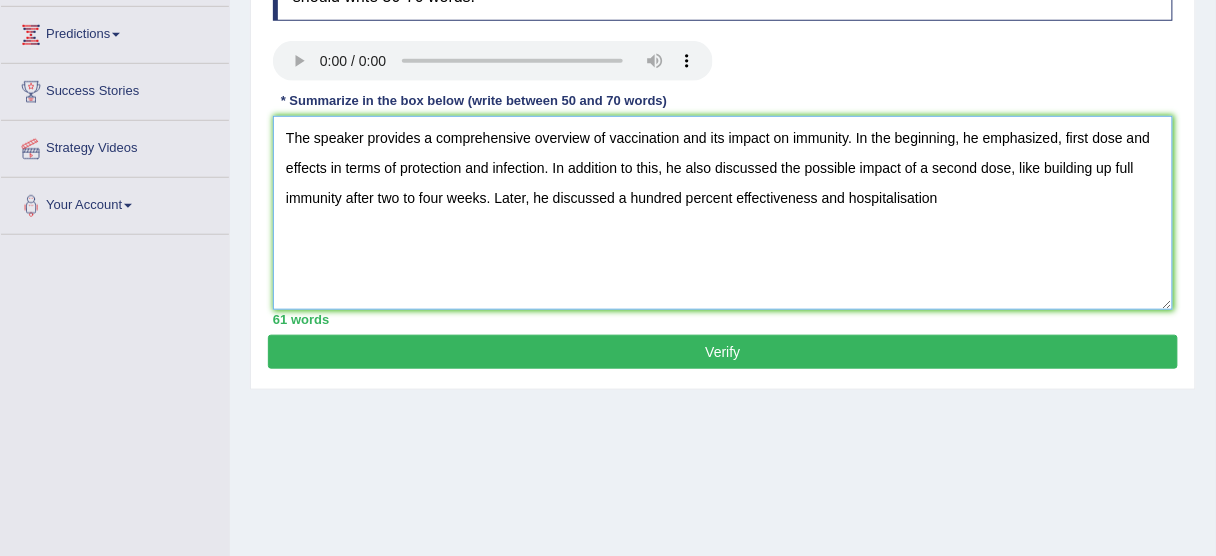 click on "The speaker provides a comprehensive overview of vaccination and its impact on immunity. In the beginning, he emphasized, first dose and effects in terms of protection and infection. In addition to this, he also discussed the possible impact of a second dose, like building up full immunity after two to four weeks. Later, he discussed a hundred percent effectiveness and hospitalisation" at bounding box center (723, 213) 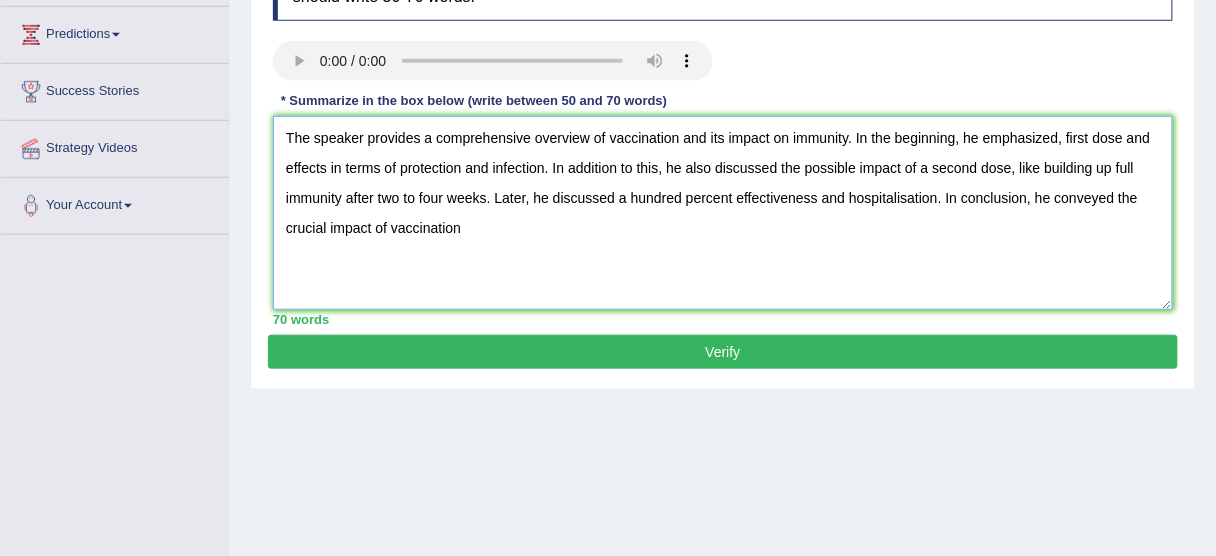 click on "The speaker provides a comprehensive overview of vaccination and its impact on immunity. In the beginning, he emphasized, first dose and effects in terms of protection and infection. In addition to this, he also discussed the possible impact of a second dose, like building up full immunity after two to four weeks. Later, he discussed a hundred percent effectiveness and hospitalisation. In conclusion, he conveyed the crucial impact of vaccination" at bounding box center [723, 213] 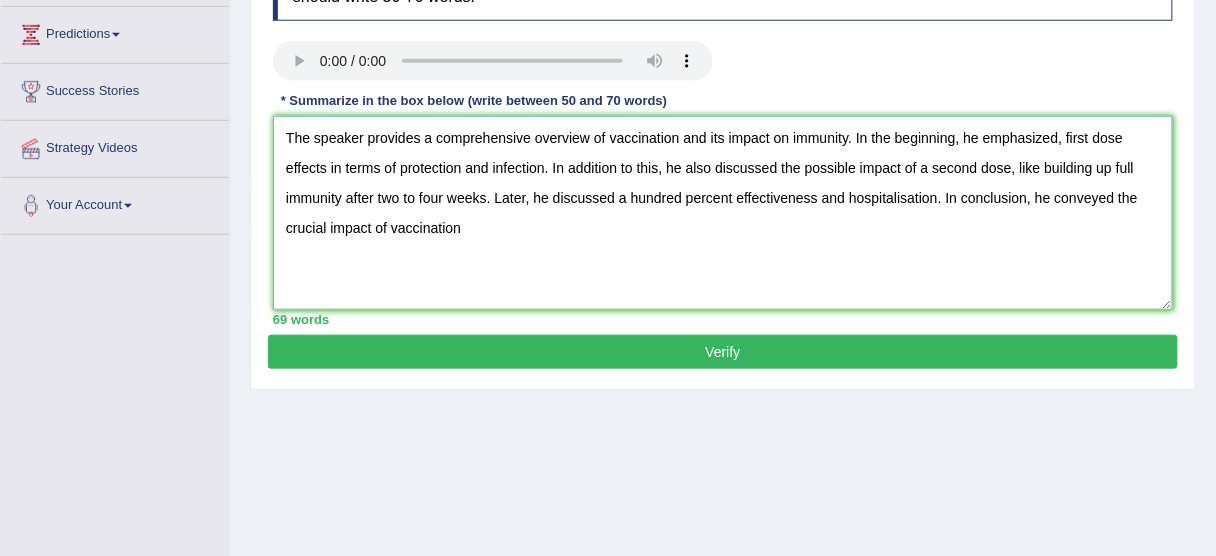 click on "The speaker provides a comprehensive overview of vaccination and its impact on immunity. In the beginning, he emphasized, first dose effects in terms of protection and infection. In addition to this, he also discussed the possible impact of a second dose, like building up full immunity after two to four weeks. Later, he discussed a hundred percent effectiveness and hospitalisation. In conclusion, he conveyed the crucial impact of vaccination" at bounding box center [723, 213] 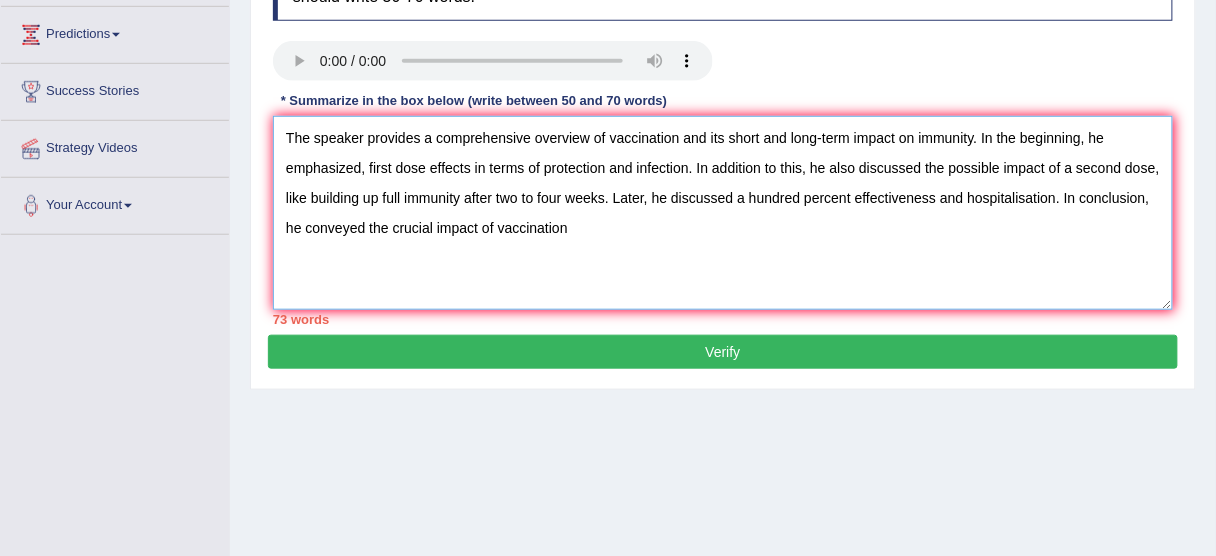 click on "The speaker provides a comprehensive overview of vaccination and its short and long-term impact on immunity. In the beginning, he emphasized, first dose effects in terms of protection and infection. In addition to this, he also discussed the possible impact of a second dose, like building up full immunity after two to four weeks. Later, he discussed a hundred percent effectiveness and hospitalisation. In conclusion, he conveyed the crucial impact of vaccination" at bounding box center (723, 213) 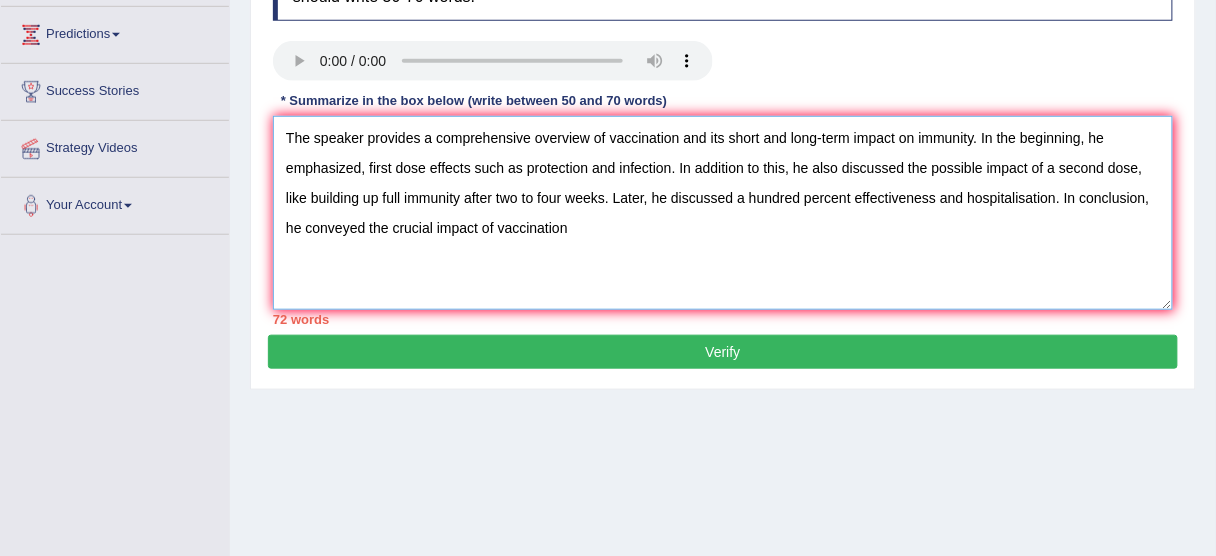 click on "The speaker provides a comprehensive overview of vaccination and its short and long-term impact on immunity. In the beginning, he emphasized, first dose effects such as protection and infection. In addition to this, he also discussed the possible impact of a second dose, like building up full immunity after two to four weeks. Later, he discussed a hundred percent effectiveness and hospitalisation. In conclusion, he conveyed the crucial impact of vaccination" at bounding box center (723, 213) 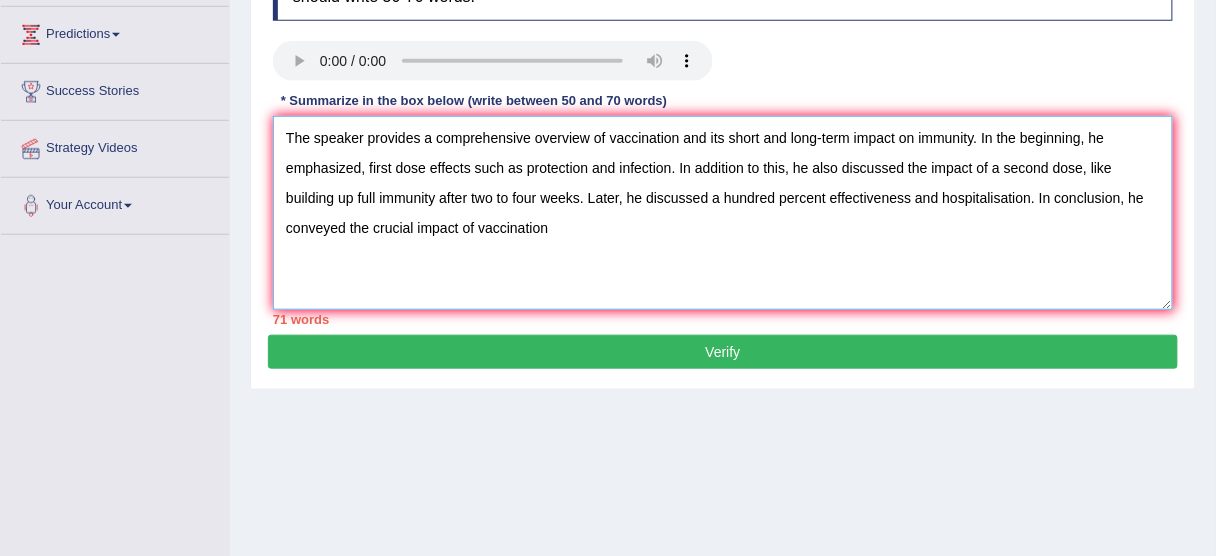 click on "The speaker provides a comprehensive overview of vaccination and its short and long-term impact on immunity. In the beginning, he emphasized, first dose effects such as protection and infection. In addition to this, he also discussed the impact of a second dose, like building up full immunity after two to four weeks. Later, he discussed a hundred percent effectiveness and hospitalisation. In conclusion, he conveyed the crucial impact of vaccination" at bounding box center [723, 213] 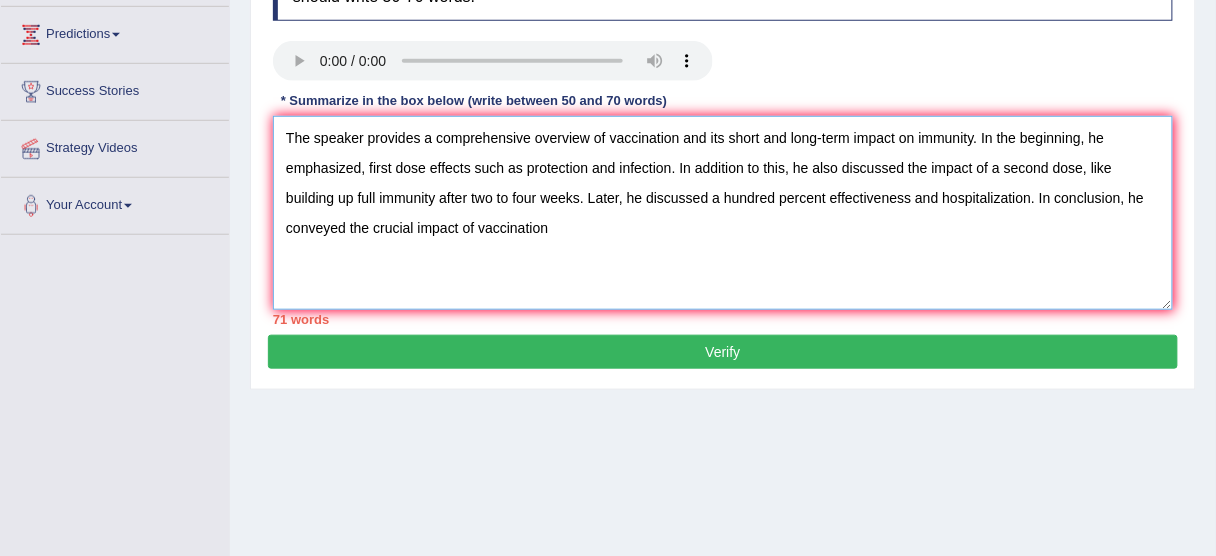 click on "The speaker provides a comprehensive overview of vaccination and its short and long-term impact on immunity. In the beginning, he emphasized, first dose effects such as protection and infection. In addition to this, he also discussed the impact of a second dose, like building up full immunity after two to four weeks. Later, he discussed a hundred percent effectiveness and hospitalization. In conclusion, he conveyed the crucial impact of vaccination" at bounding box center (723, 213) 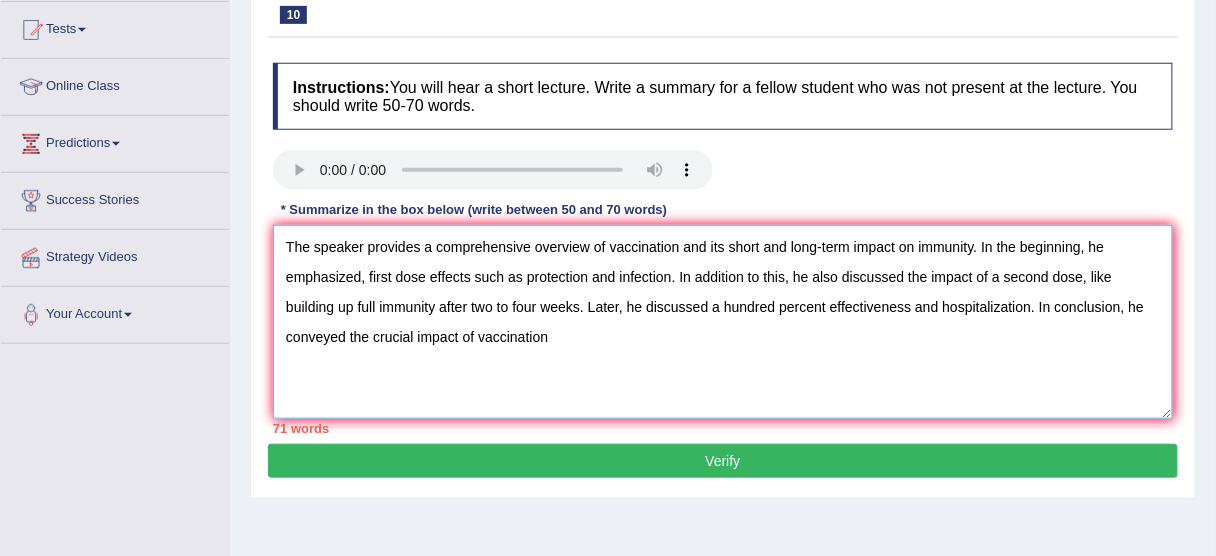 scroll, scrollTop: 240, scrollLeft: 0, axis: vertical 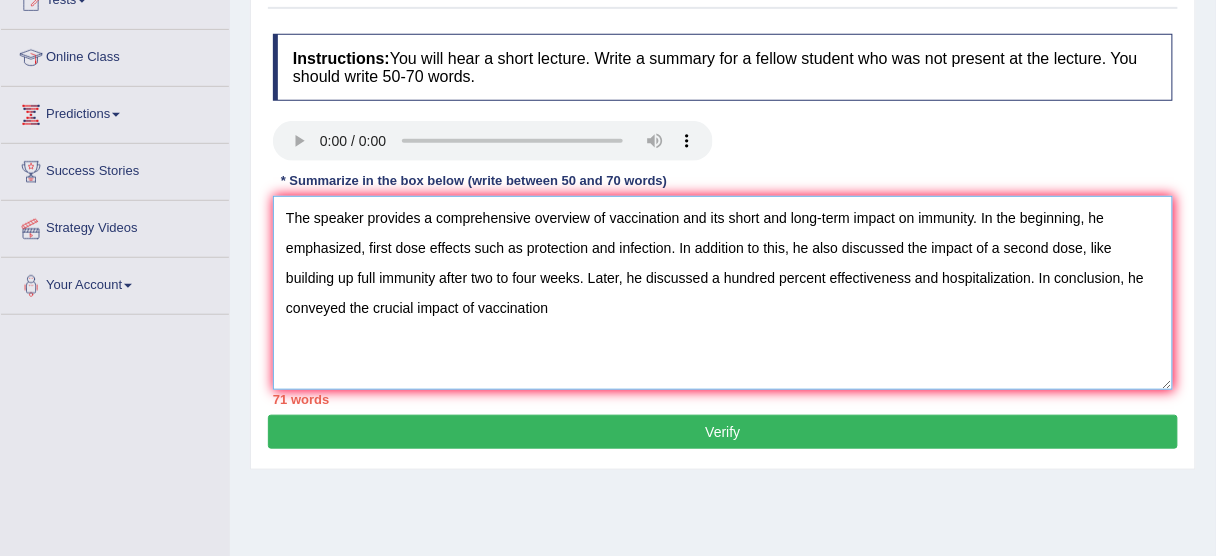 click on "The speaker provides a comprehensive overview of vaccination and its short and long-term impact on immunity. In the beginning, he emphasized, first dose effects such as protection and infection. In addition to this, he also discussed the impact of a second dose, like building up full immunity after two to four weeks. Later, he discussed a hundred percent effectiveness and hospitalization. In conclusion, he conveyed the crucial impact of vaccination" at bounding box center [723, 293] 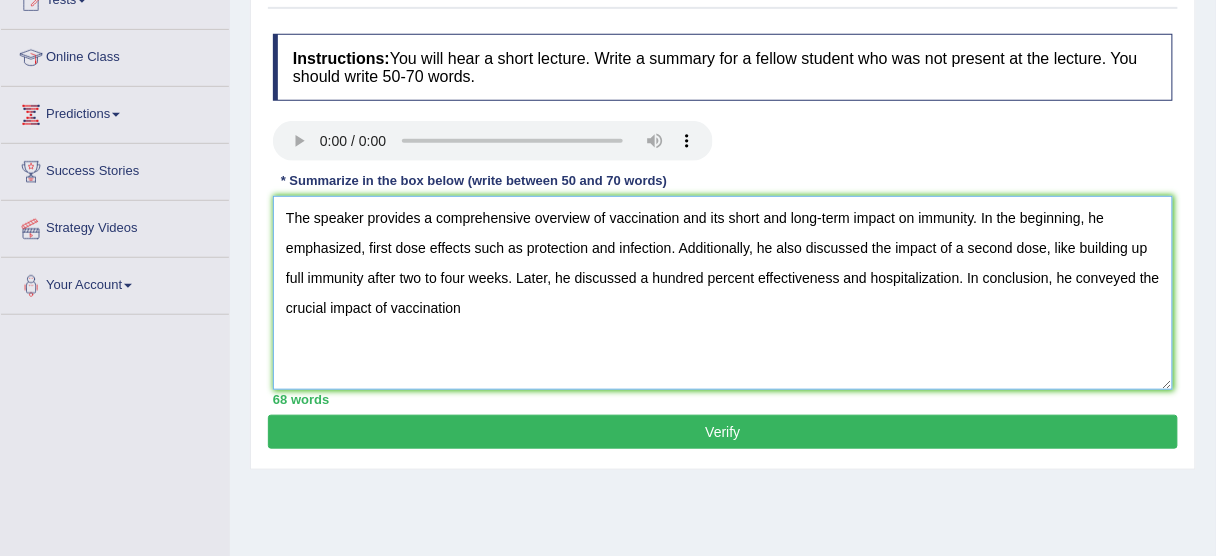 type on "The speaker provides a comprehensive overview of vaccination and its short and long-term impact on immunity. In the beginning, he emphasized, first dose effects such as protection and infection. Additionally, he also discussed the impact of a second dose, like building up full immunity after two to four weeks. Later, he discussed a hundred percent effectiveness and hospitalization. In conclusion, he conveyed the crucial impact of vaccination" 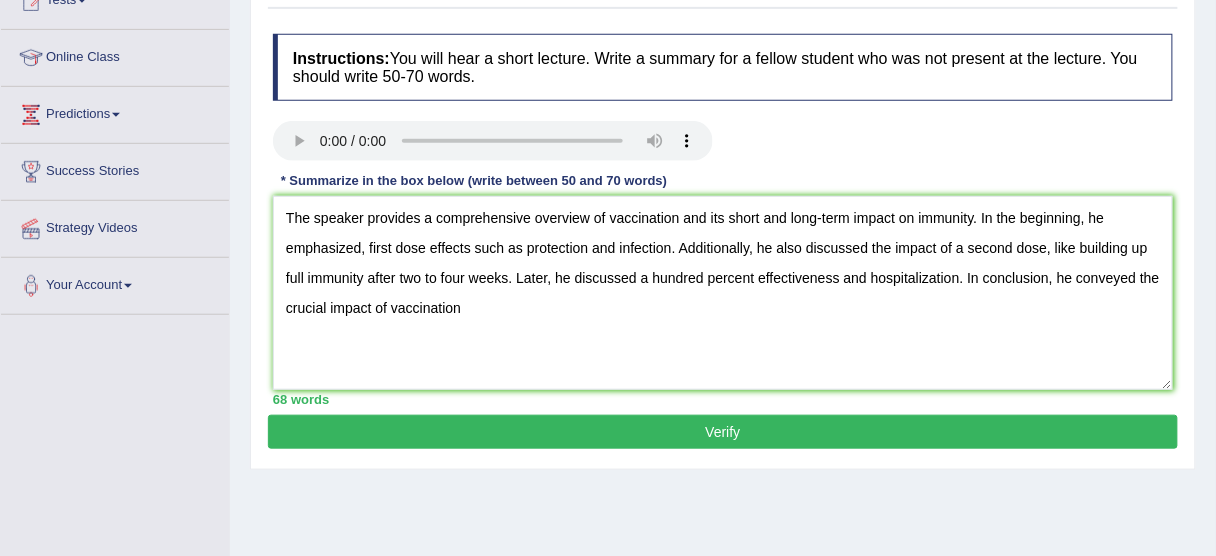 click on "Verify" at bounding box center [723, 432] 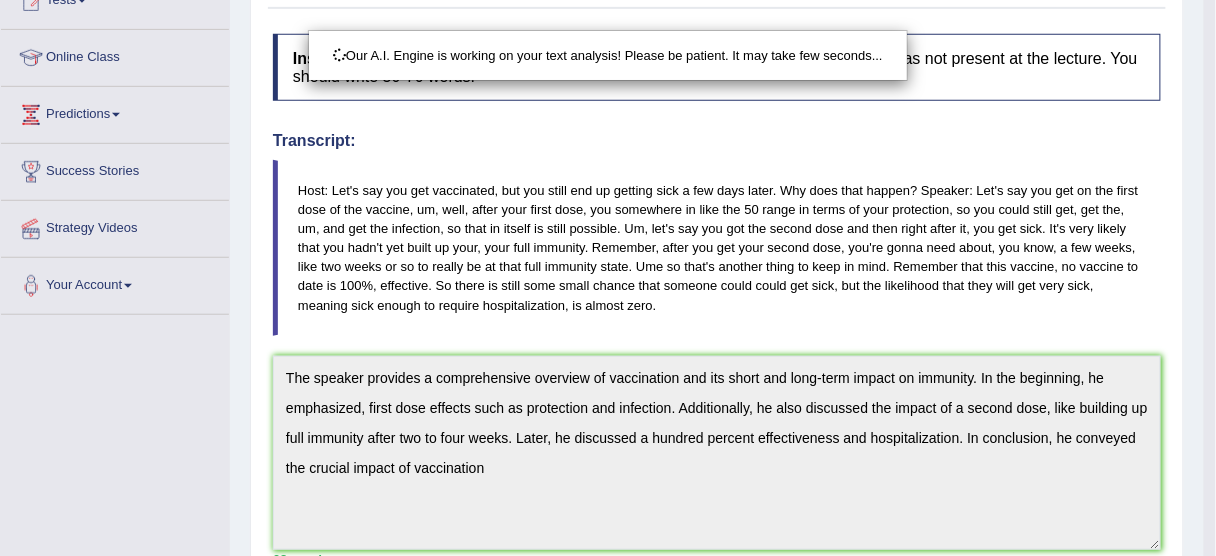 scroll, scrollTop: 480, scrollLeft: 0, axis: vertical 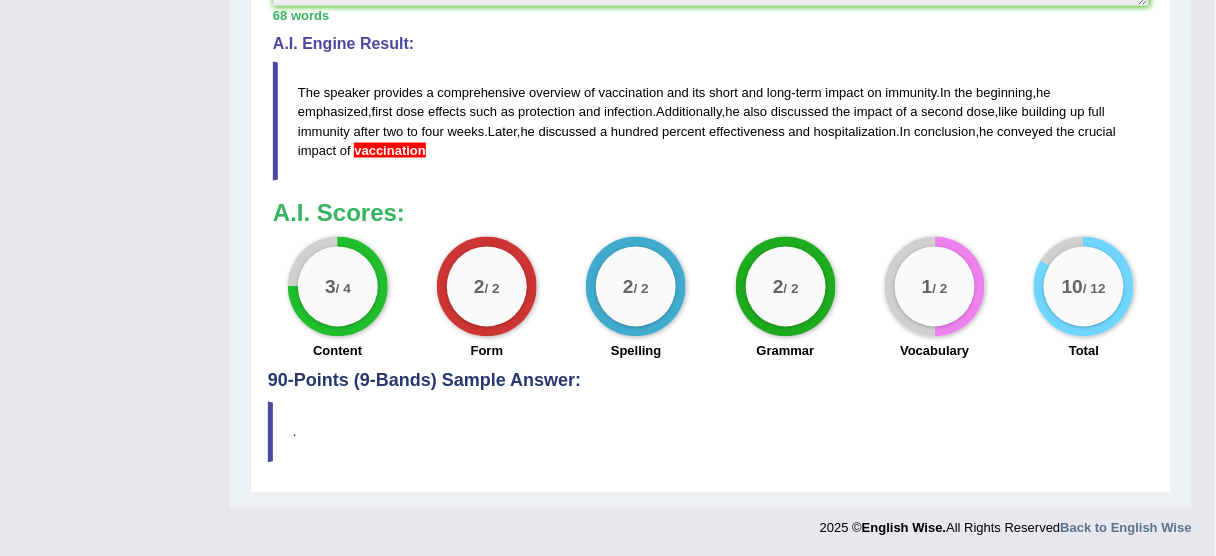 drag, startPoint x: 421, startPoint y: 554, endPoint x: 398, endPoint y: 486, distance: 71.7844 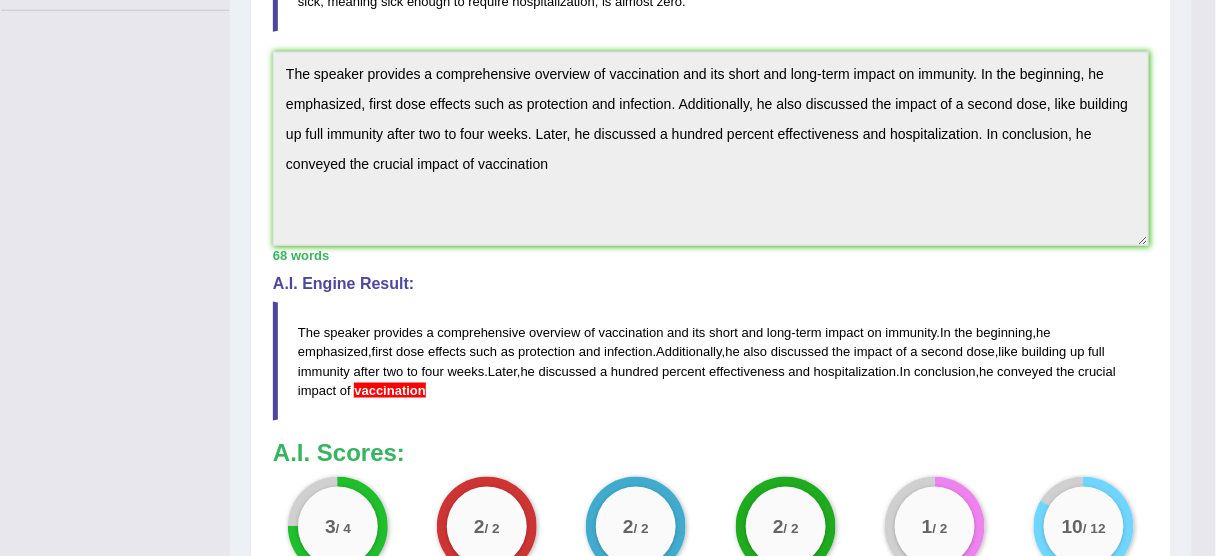 scroll, scrollTop: 544, scrollLeft: 0, axis: vertical 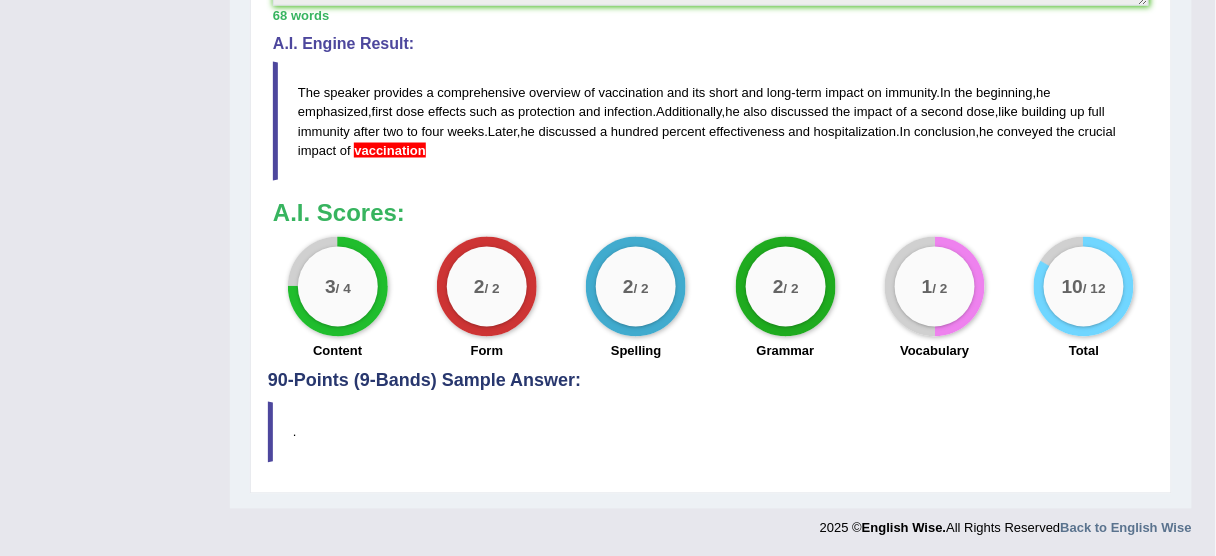 click on "The   speaker   provides   a   comprehensive   overview   of   vaccination   and   its   short   and   long - term   impact   on   immunity .  In   the   beginning ,  he   emphasized ,  first   dose   effects   such   as   protection   and   infection .  Additionally ,  he   also   discussed   the   impact   of   a   second   dose ,  like   building   up   full   immunity   after   two   to   four   weeks .  Later ,  he   discussed   a   hundred   percent   effectiveness   and   hospitalization .  In   conclusion ,  he   conveyed   the   crucial   impact   of   vaccination" at bounding box center [711, 121] 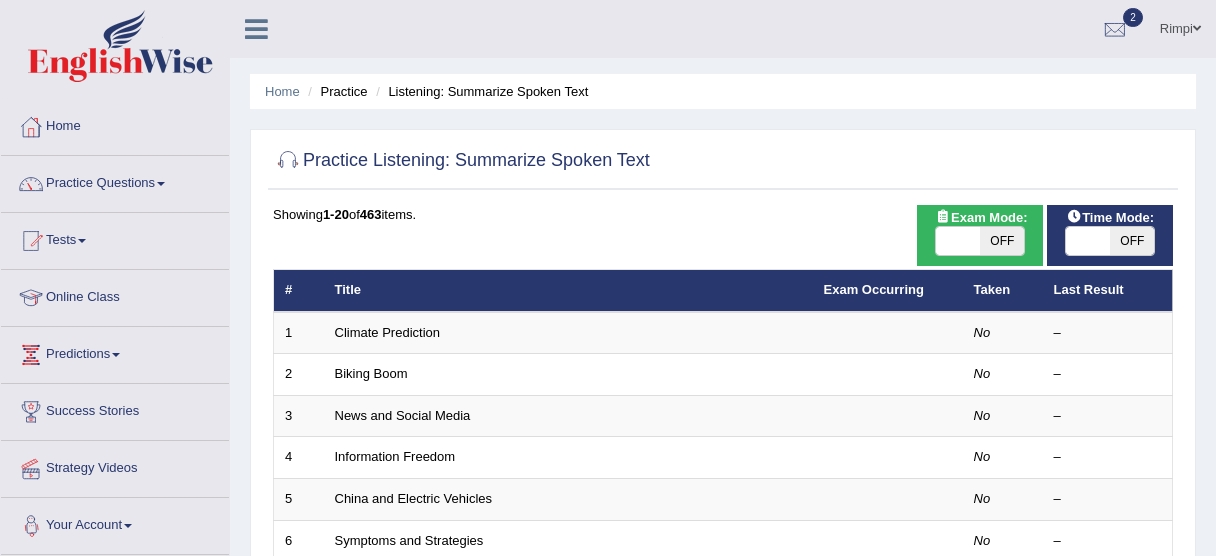 scroll, scrollTop: 106, scrollLeft: 0, axis: vertical 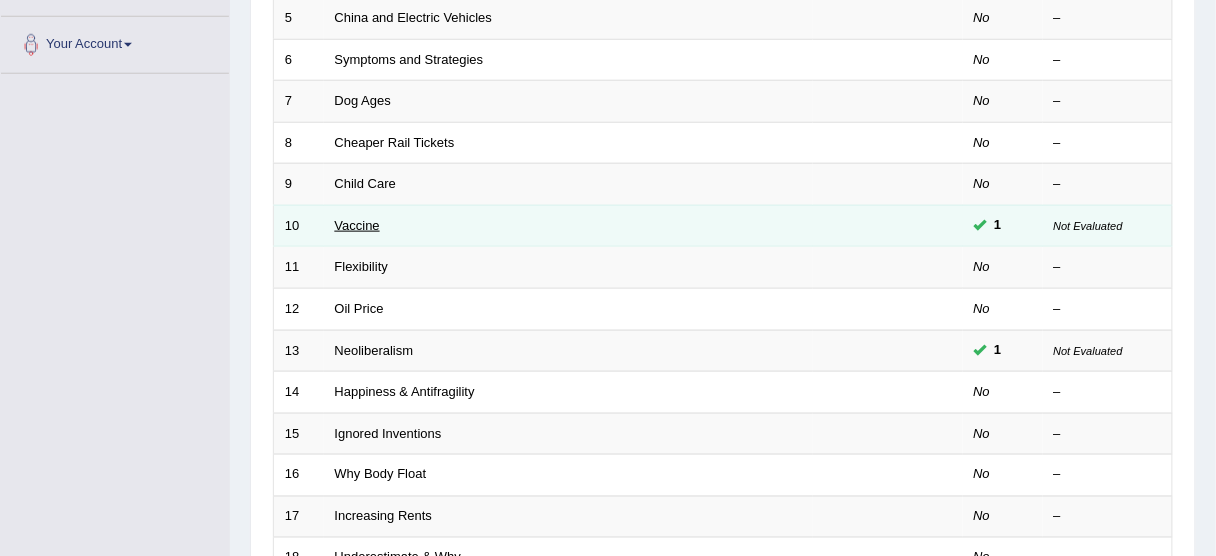 click on "Vaccine" at bounding box center [357, 225] 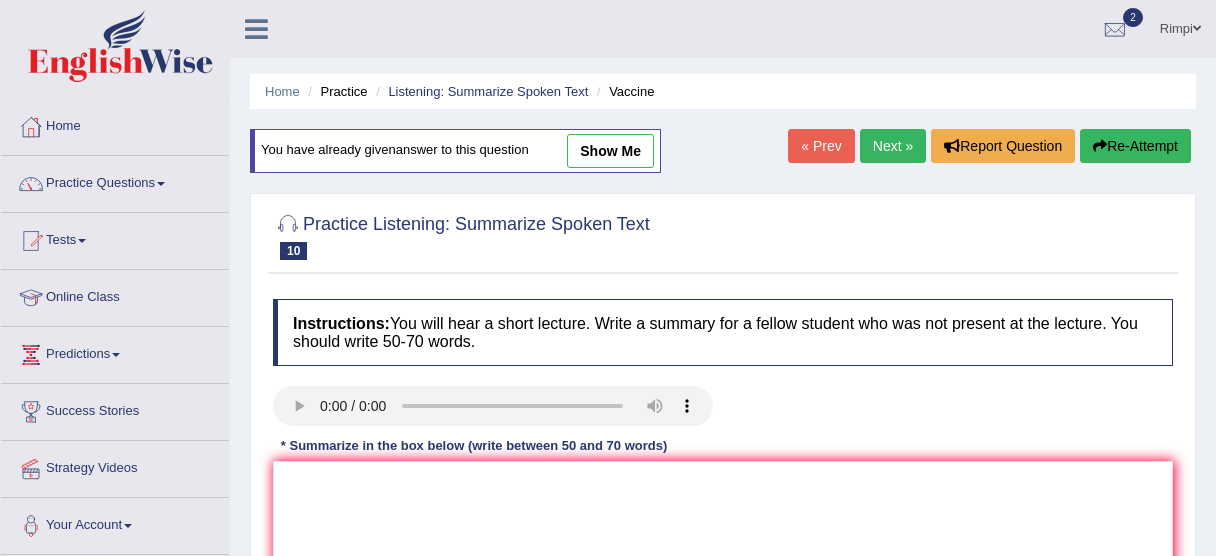 scroll, scrollTop: 359, scrollLeft: 0, axis: vertical 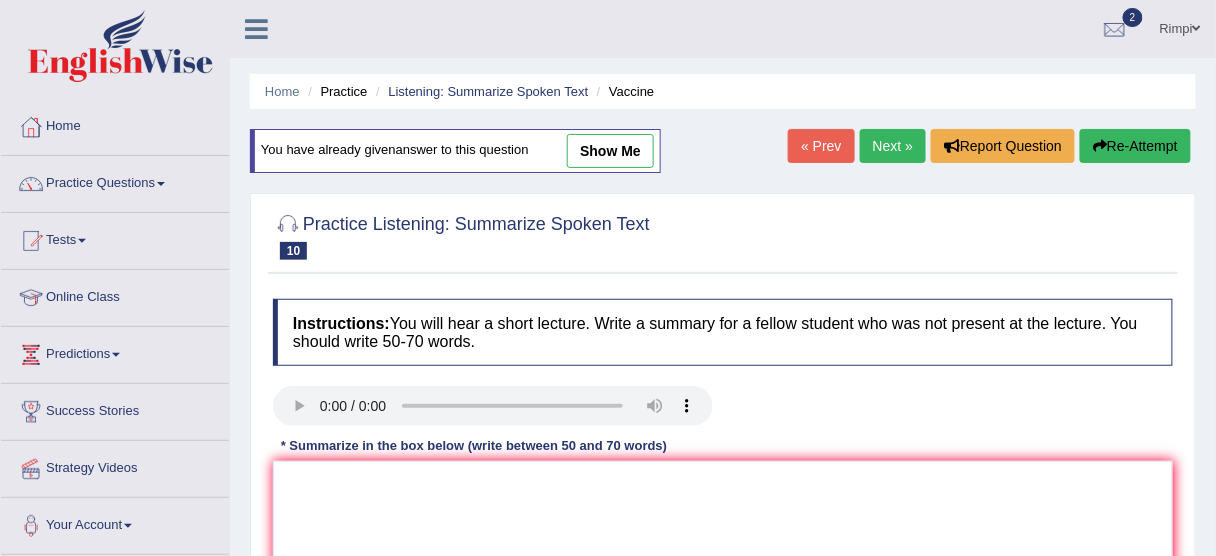click on "Practice Questions" at bounding box center [115, 181] 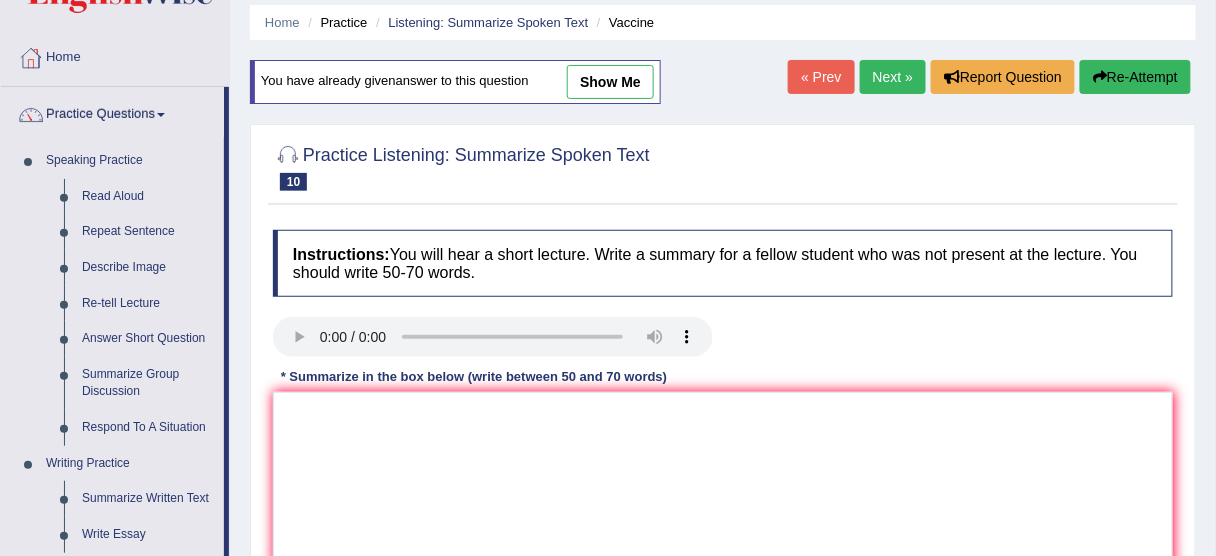 scroll, scrollTop: 0, scrollLeft: 0, axis: both 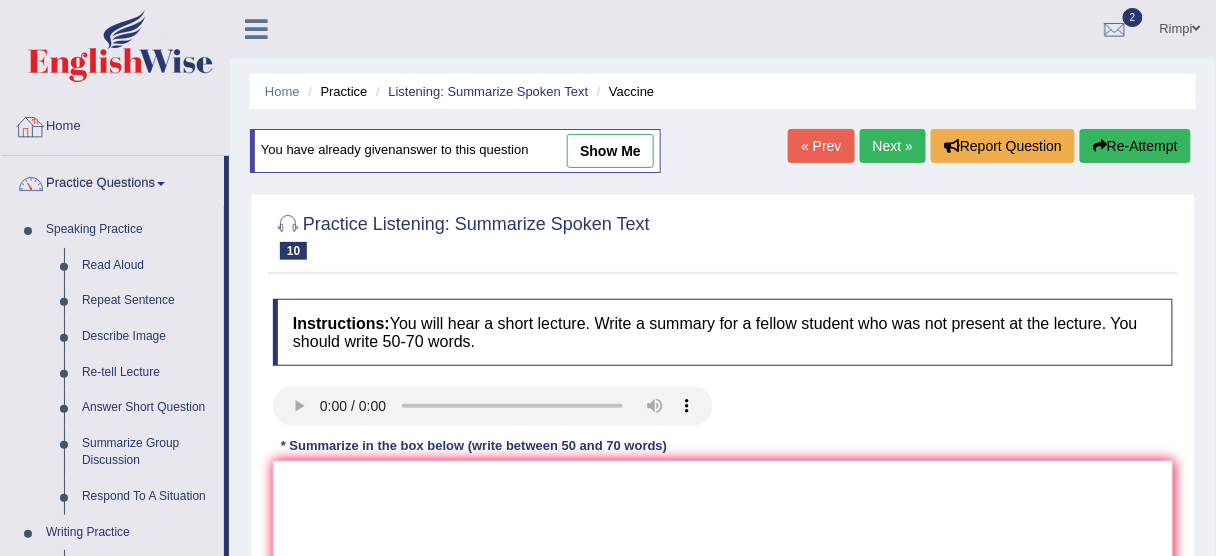 click on "Home" at bounding box center [115, 124] 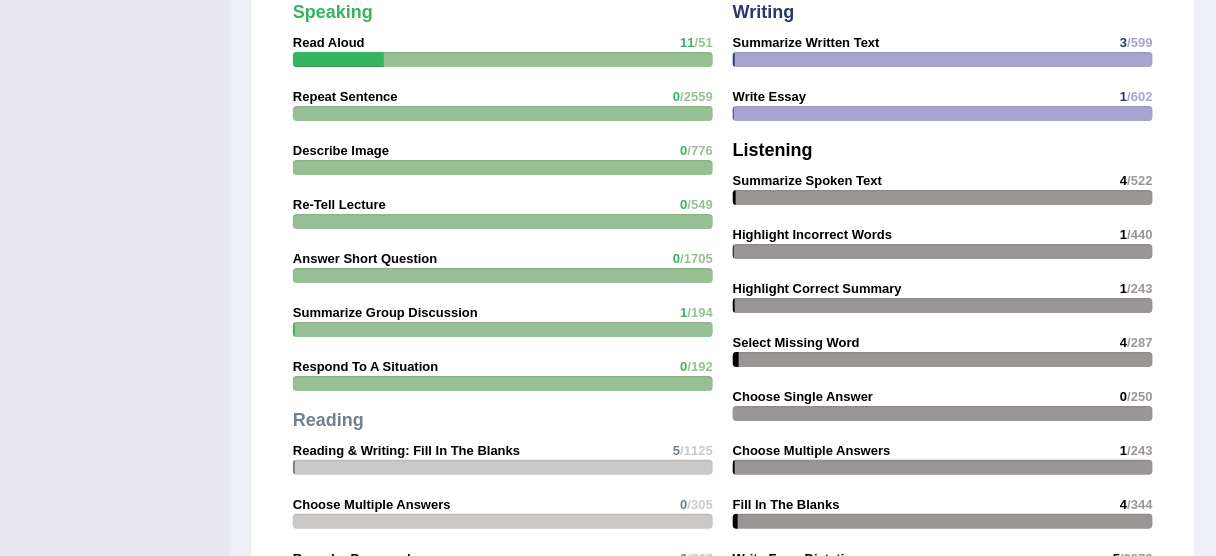 scroll, scrollTop: 0, scrollLeft: 0, axis: both 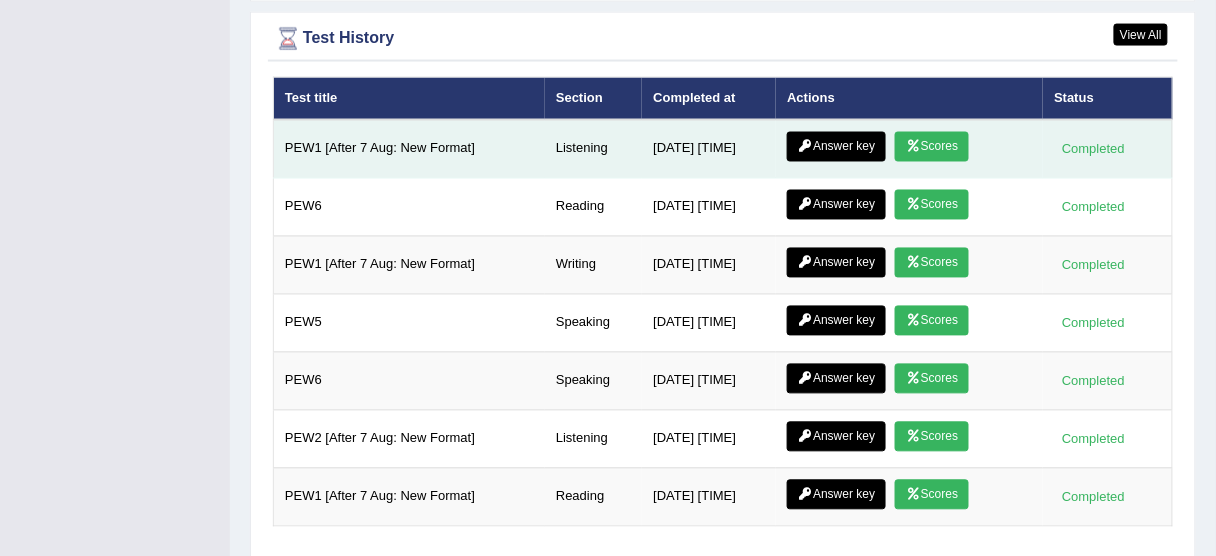 click on "Answer key" at bounding box center (836, 147) 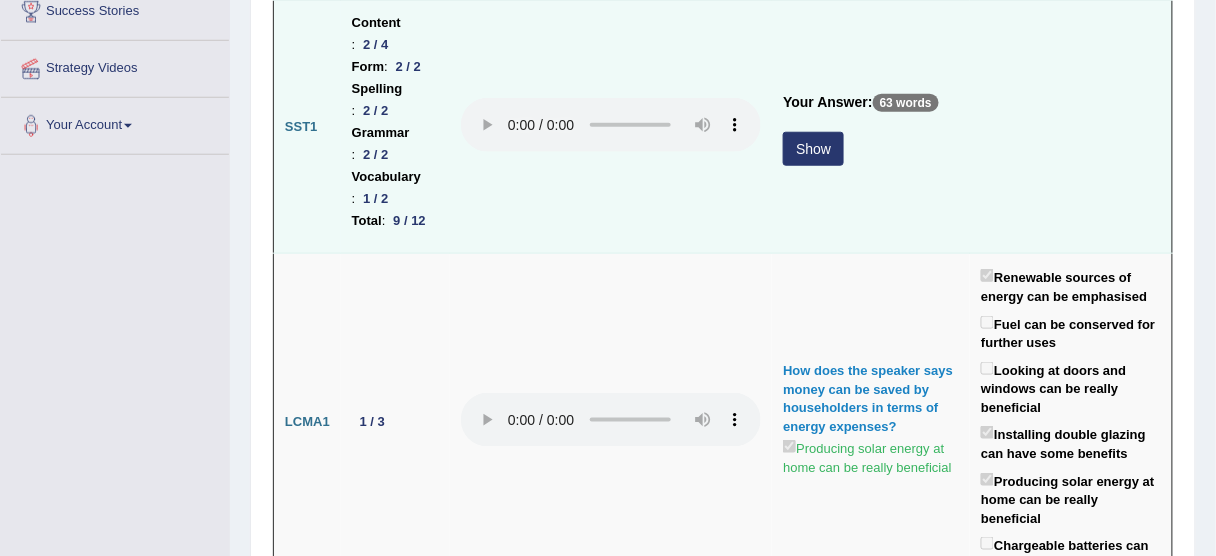scroll, scrollTop: 400, scrollLeft: 0, axis: vertical 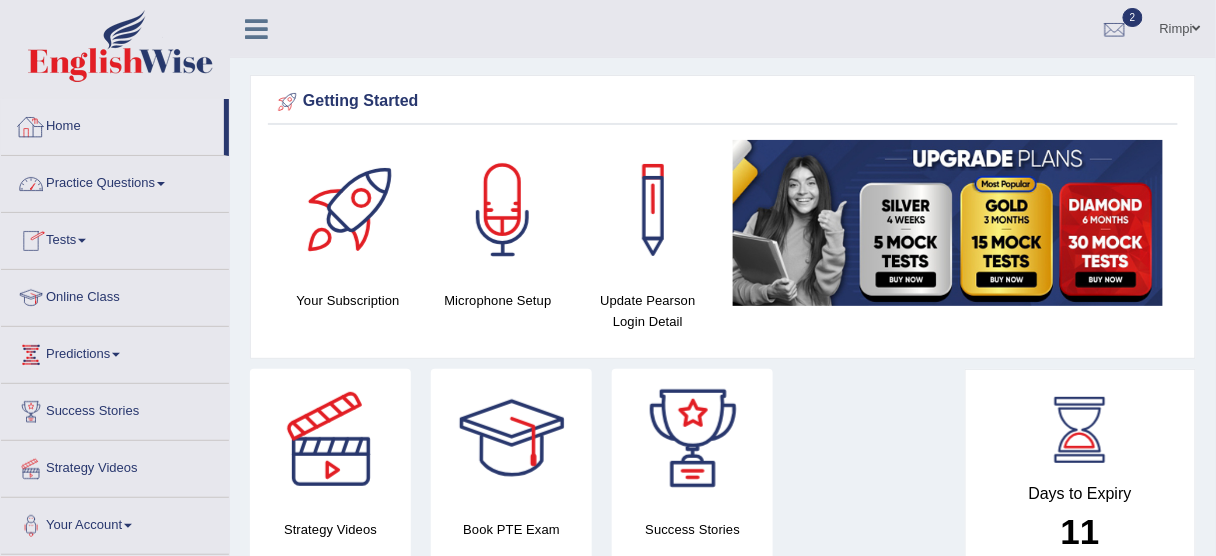 click on "Home" at bounding box center (112, 124) 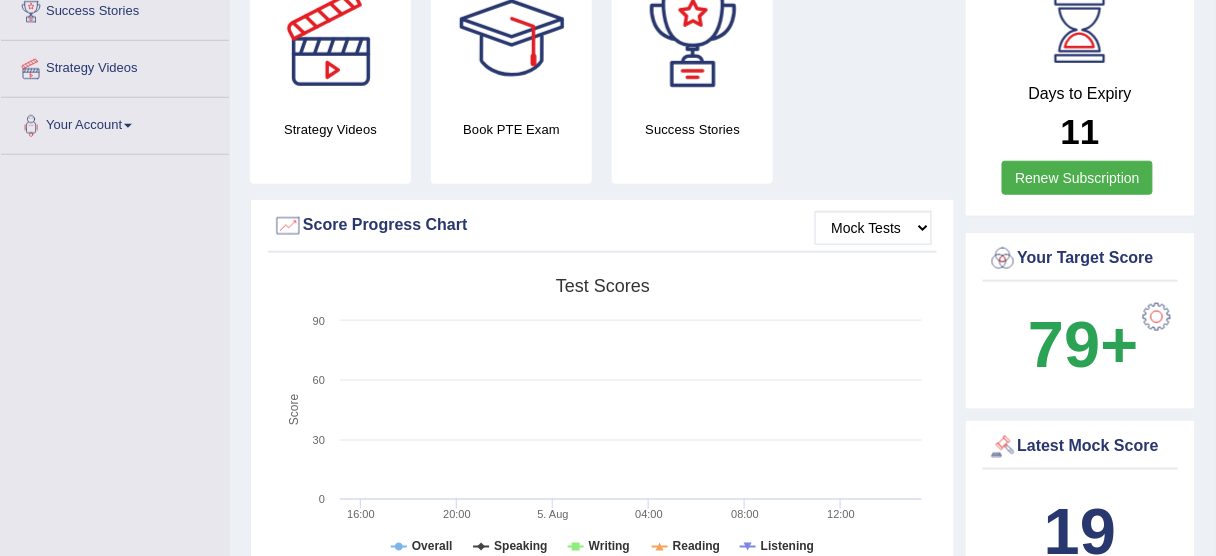 scroll, scrollTop: 400, scrollLeft: 0, axis: vertical 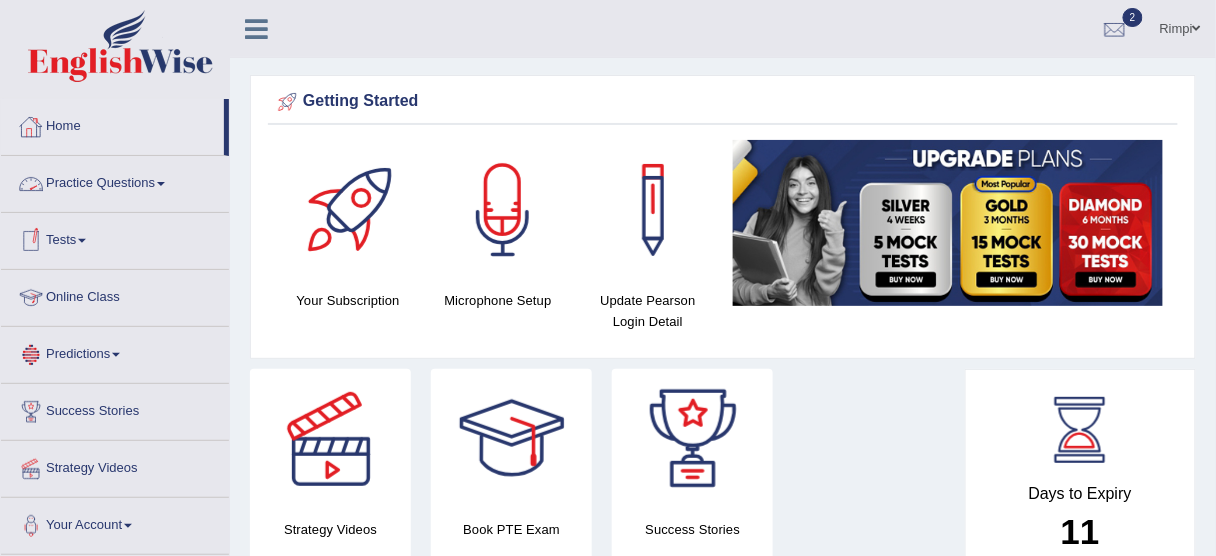 click on "Practice Questions" at bounding box center [115, 181] 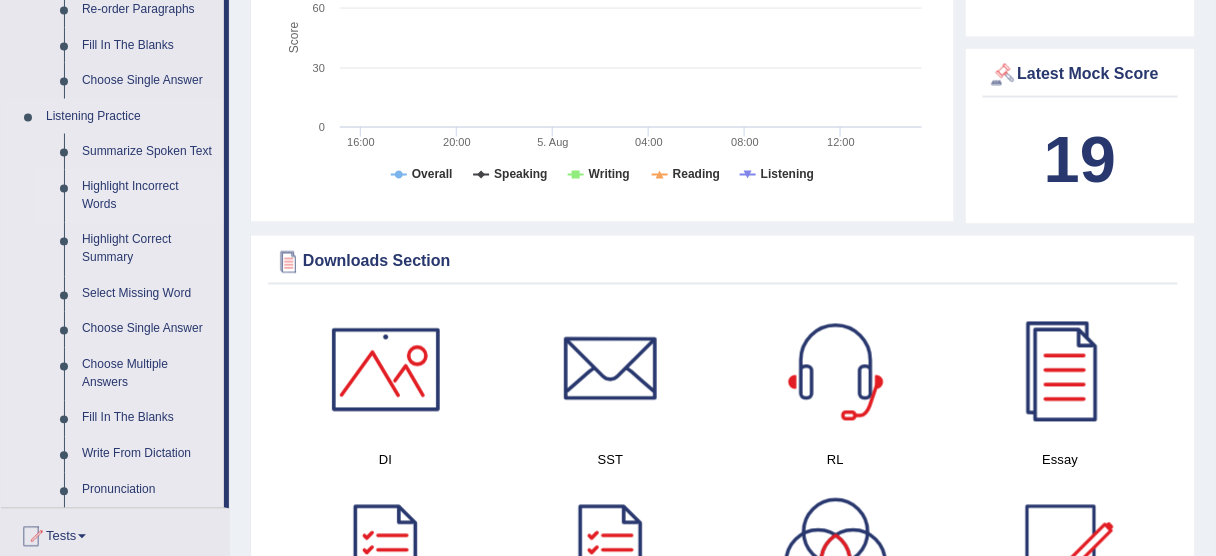 scroll, scrollTop: 800, scrollLeft: 0, axis: vertical 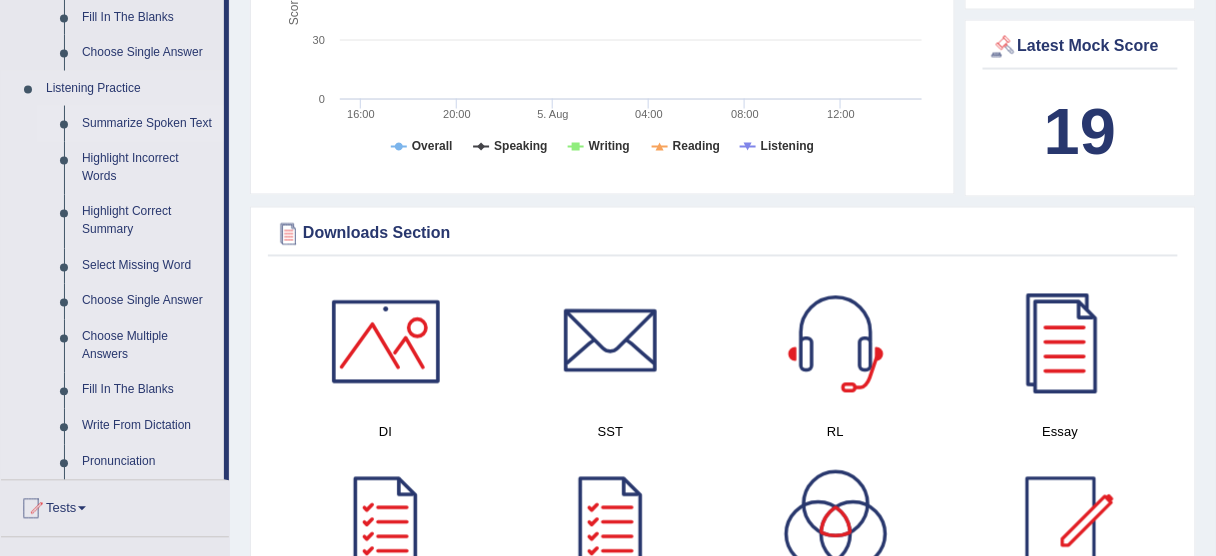 click on "Summarize Spoken Text" at bounding box center [148, 124] 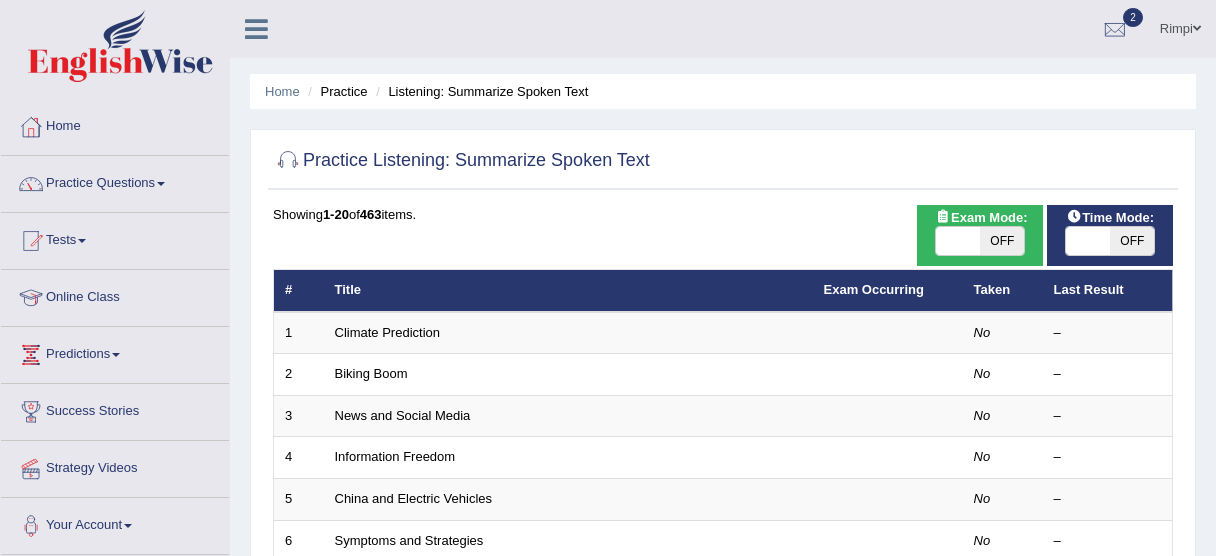 scroll, scrollTop: 320, scrollLeft: 0, axis: vertical 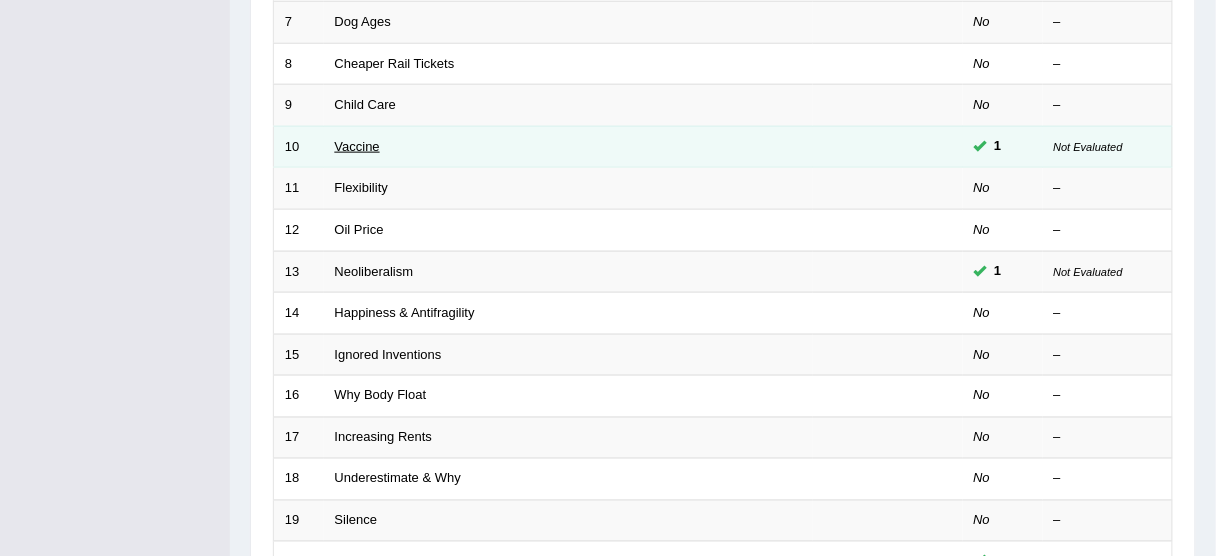 click on "Vaccine" at bounding box center [357, 146] 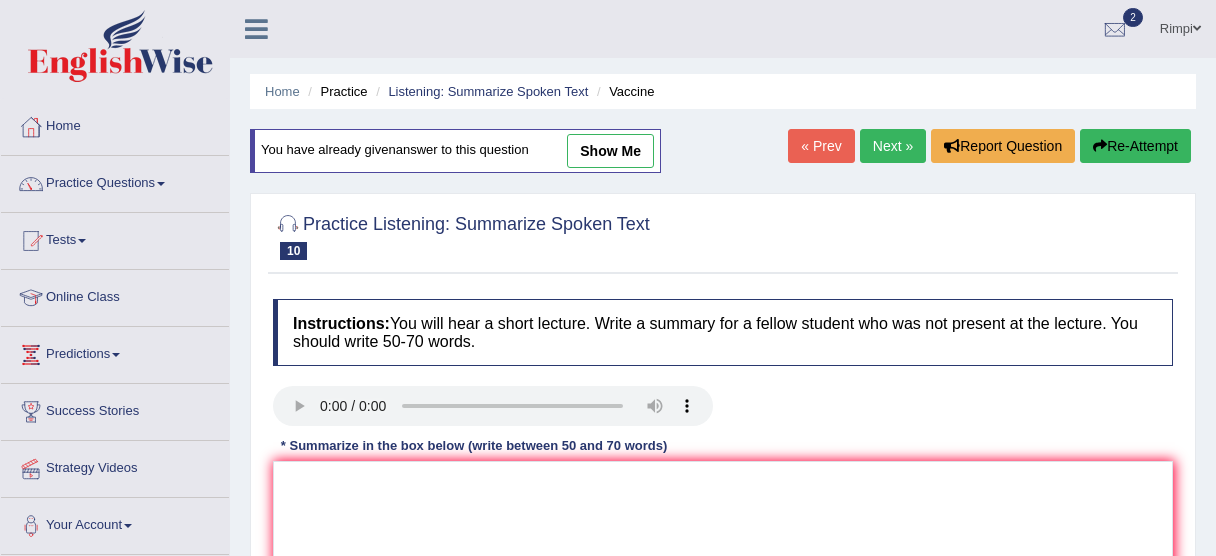 scroll, scrollTop: 320, scrollLeft: 0, axis: vertical 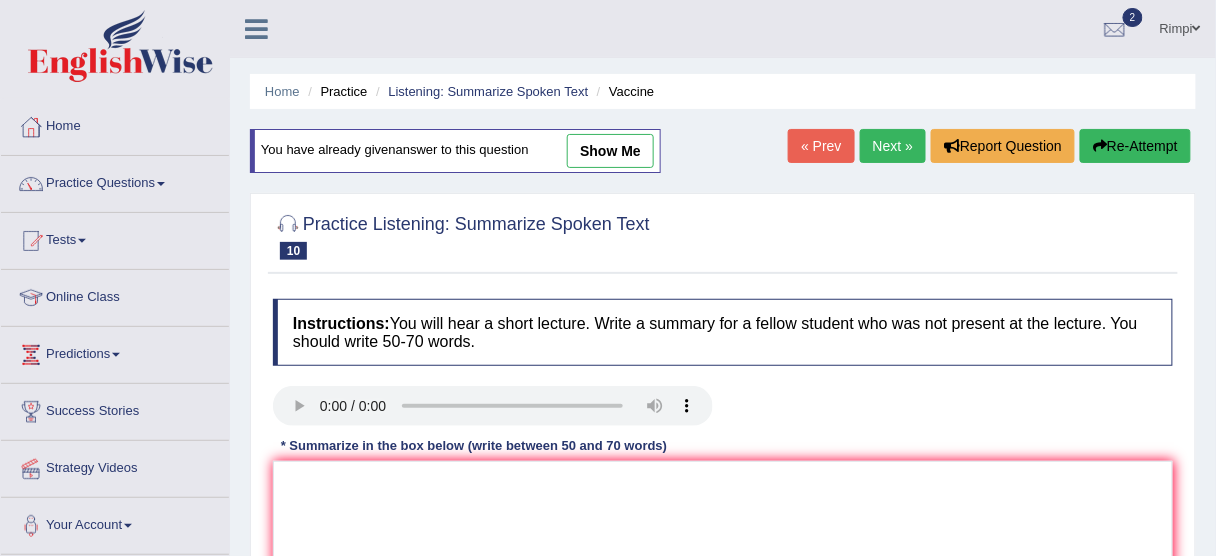 click on "show me" at bounding box center (610, 151) 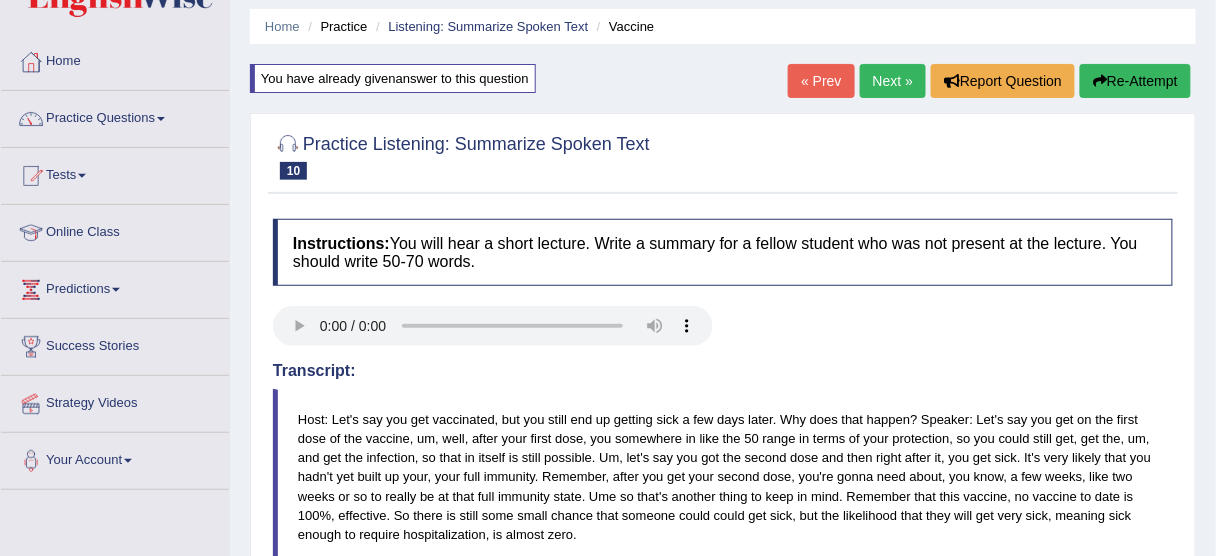 scroll, scrollTop: 0, scrollLeft: 0, axis: both 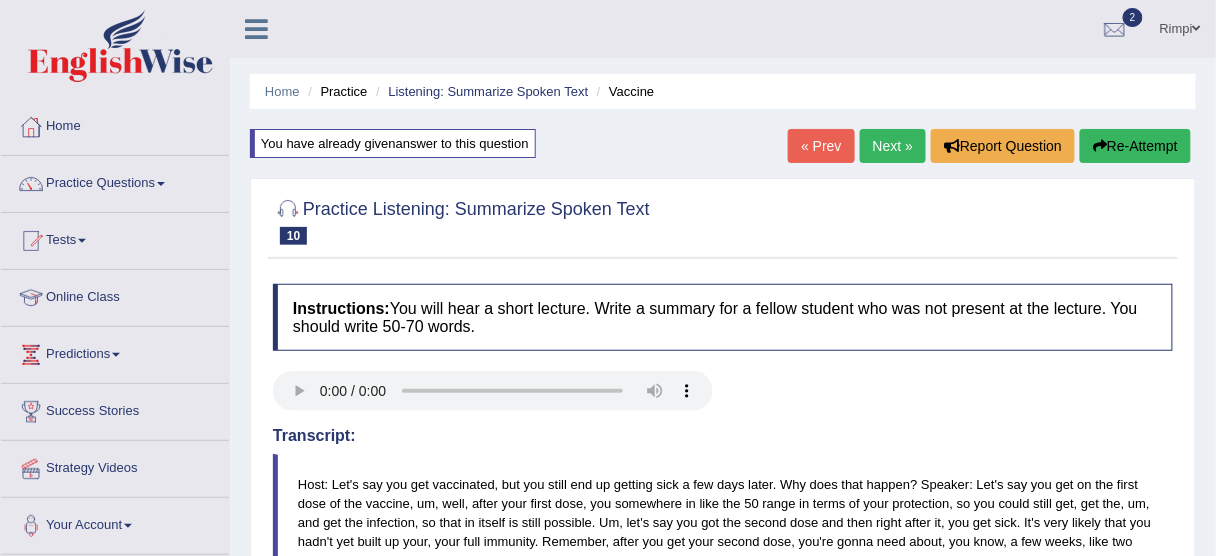 click on "Re-Attempt" at bounding box center [1135, 146] 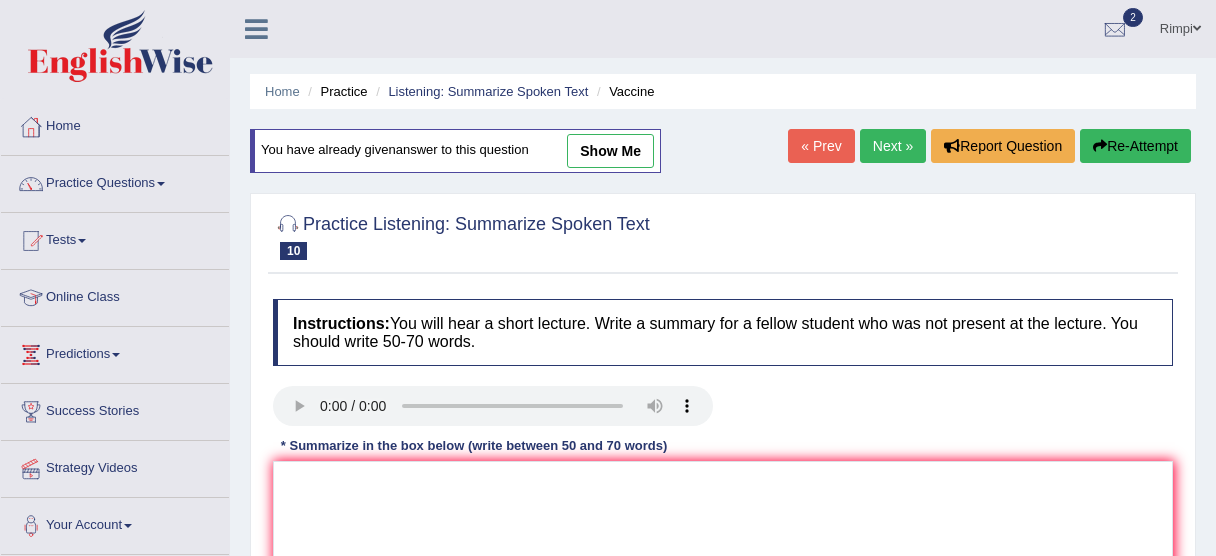scroll, scrollTop: 240, scrollLeft: 0, axis: vertical 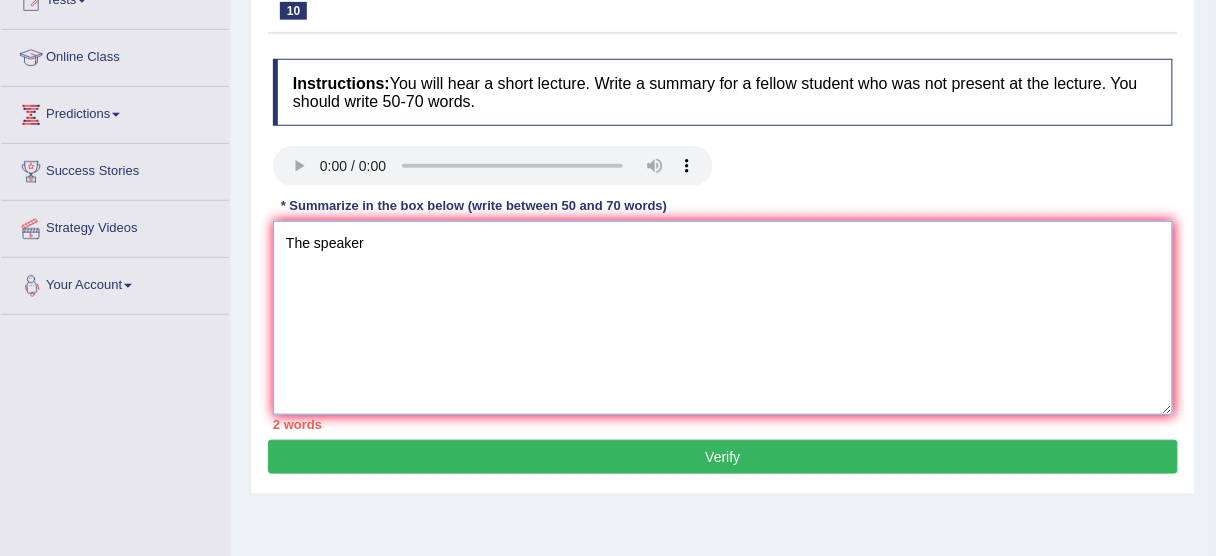 drag, startPoint x: 394, startPoint y: 240, endPoint x: 175, endPoint y: 256, distance: 219.5837 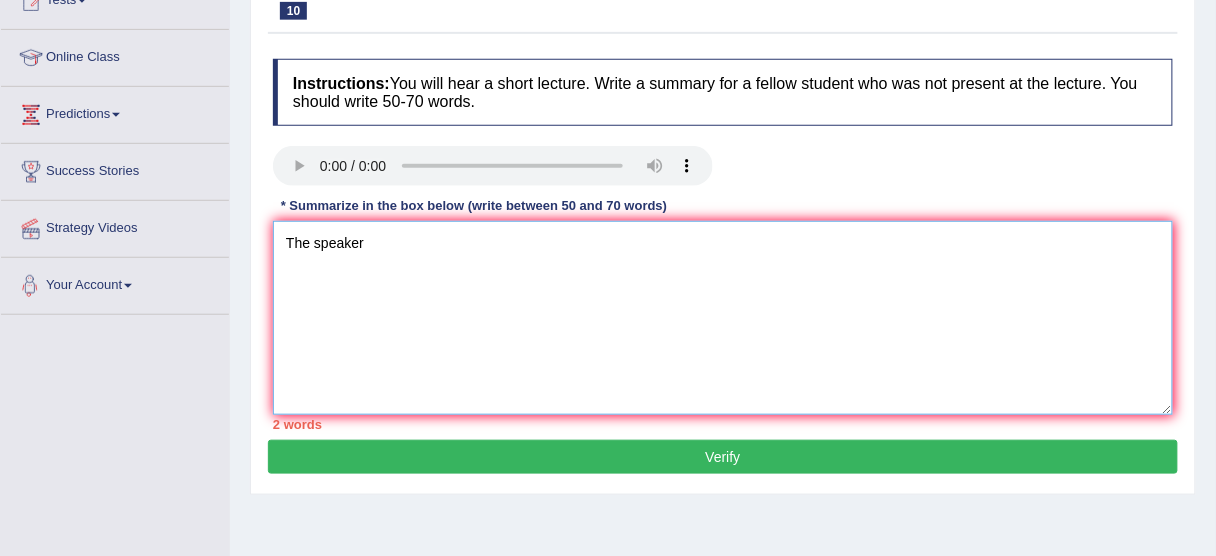 paste on "provided a comprehensive overview of [main topic], highlighting several ideas. To begin with, they emphasized [key idea 1], which plays a crucial role in [related concept]. In addition, they discussed [key idea 2], illustrating this through [example or effect]. Moreover, the lecture addressed [key idea 3], linking it to [another aspect or implication]. In conclusion, the lecture conveyed [final insight or overall message]." 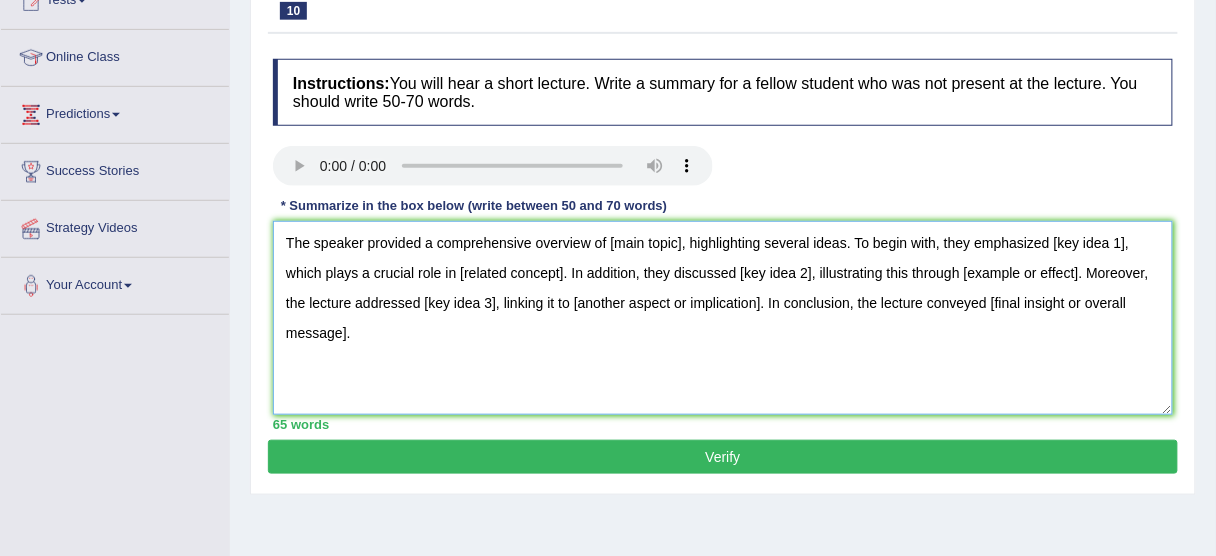 click on "The speaker provided a comprehensive overview of [main topic], highlighting several ideas. To begin with, they emphasized [key idea 1], which plays a crucial role in [related concept]. In addition, they discussed [key idea 2], illustrating this through [example or effect]. Moreover, the lecture addressed [key idea 3], linking it to [another aspect or implication]. In conclusion, the lecture conveyed [final insight or overall message]." at bounding box center (723, 318) 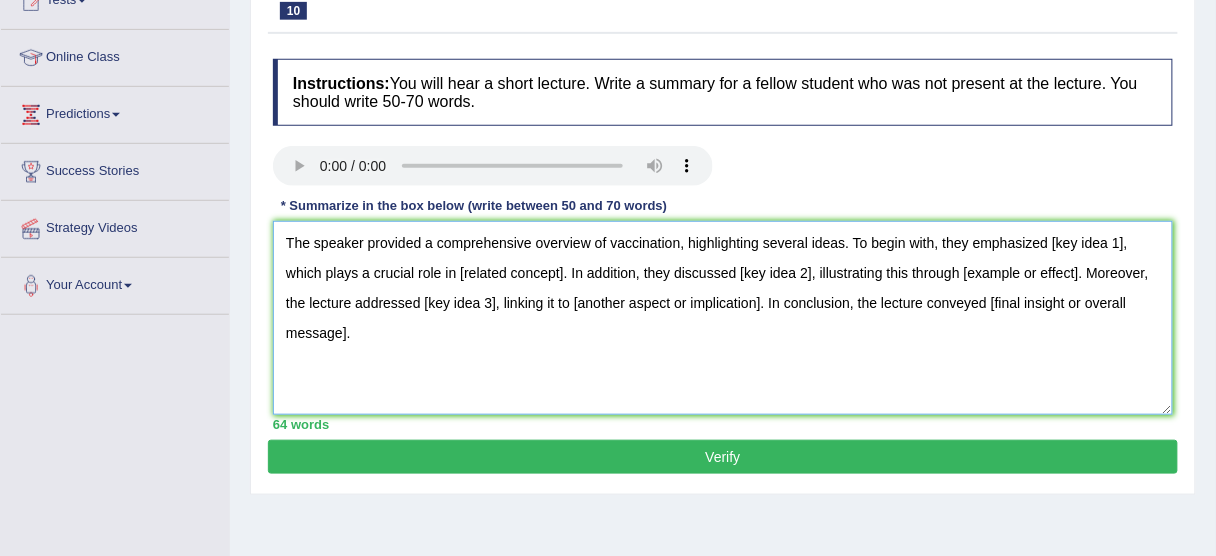 drag, startPoint x: 1125, startPoint y: 240, endPoint x: 1135, endPoint y: 232, distance: 12.806249 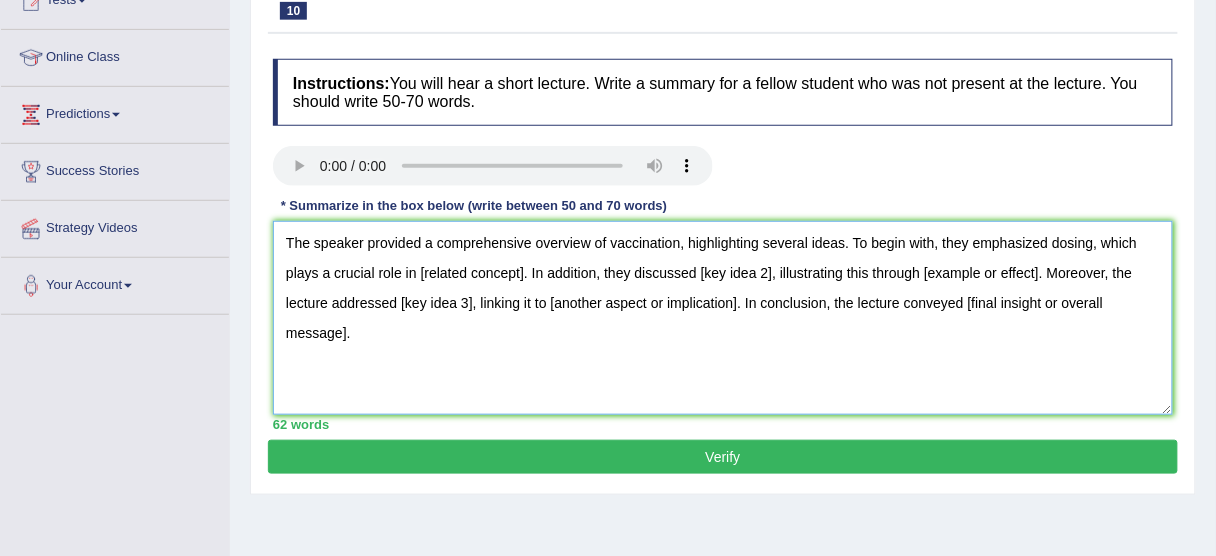 click on "The speaker provided a comprehensive overview of vaccination, highlighting several ideas. To begin with, they emphasized dosing, which plays a crucial role in [related concept]. In addition, they discussed [key idea 2], illustrating this through [example or effect]. Moreover, the lecture addressed [key idea 3], linking it to [another aspect or implication]. In conclusion, the lecture conveyed [final insight or overall message]." at bounding box center (723, 318) 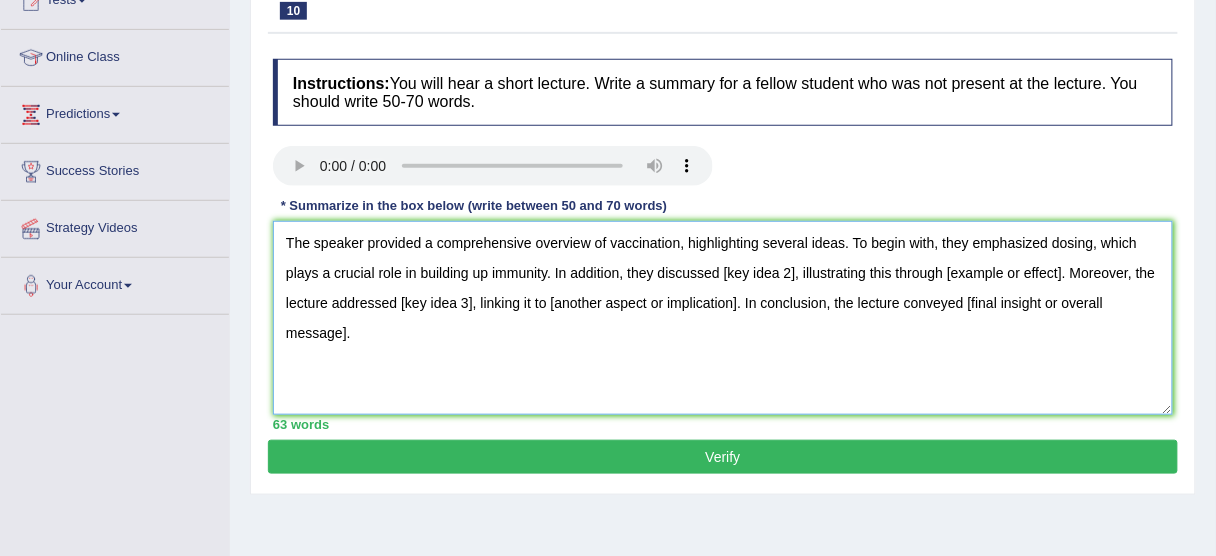 paste on "Additionally, they discussed [key idea 2], illustrating this point" 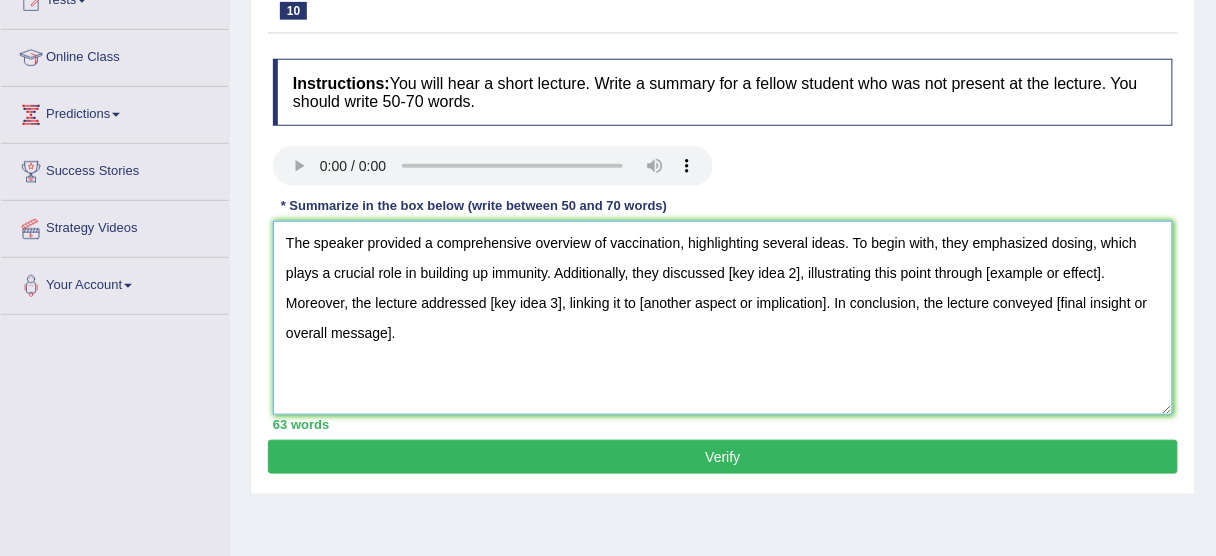 click on "The speaker provided a comprehensive overview of vaccination, highlighting several ideas. To begin with, they emphasized dosing, which plays a crucial role in building up immunity. Additionally, they discussed [key idea 2], illustrating this point through [example or effect]. Moreover, the lecture addressed [key idea 3], linking it to [another aspect or implication]. In conclusion, the lecture conveyed [final insight or overall message]." at bounding box center (723, 318) 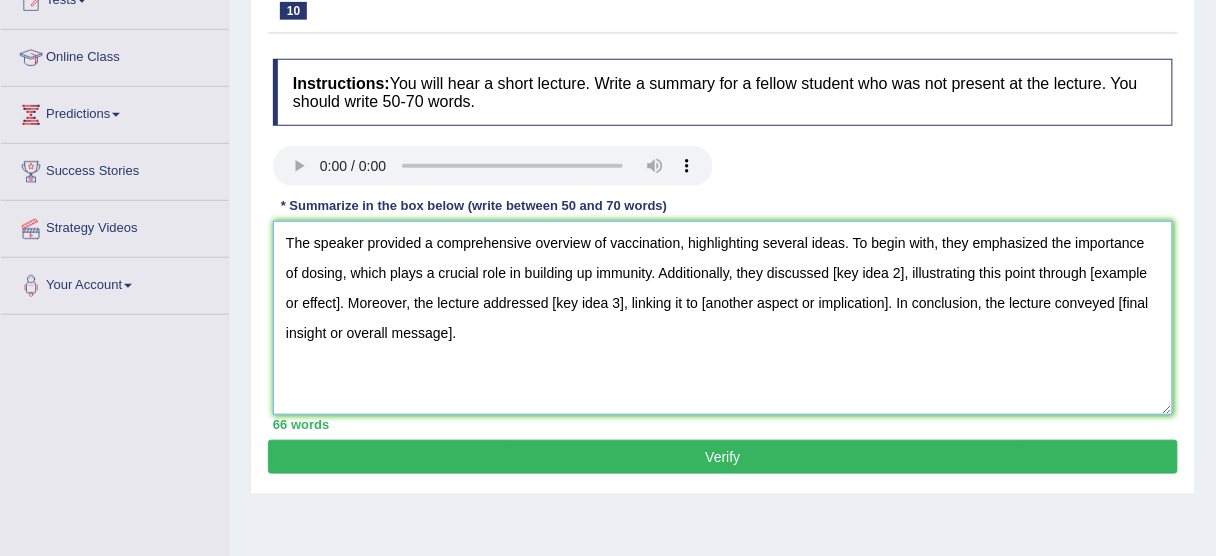 click on "The speaker provided a comprehensive overview of vaccination, highlighting several ideas. To begin with, they emphasized the importance of dosing, which plays a crucial role in building up immunity. Additionally, they discussed [key idea 2, illustrating this point through [example or effect]. Moreover, the lecture addressed [key idea 3], linking it to [another aspect or implication]. In conclusion, the lecture conveyed [final insight or overall message]." at bounding box center [723, 318] 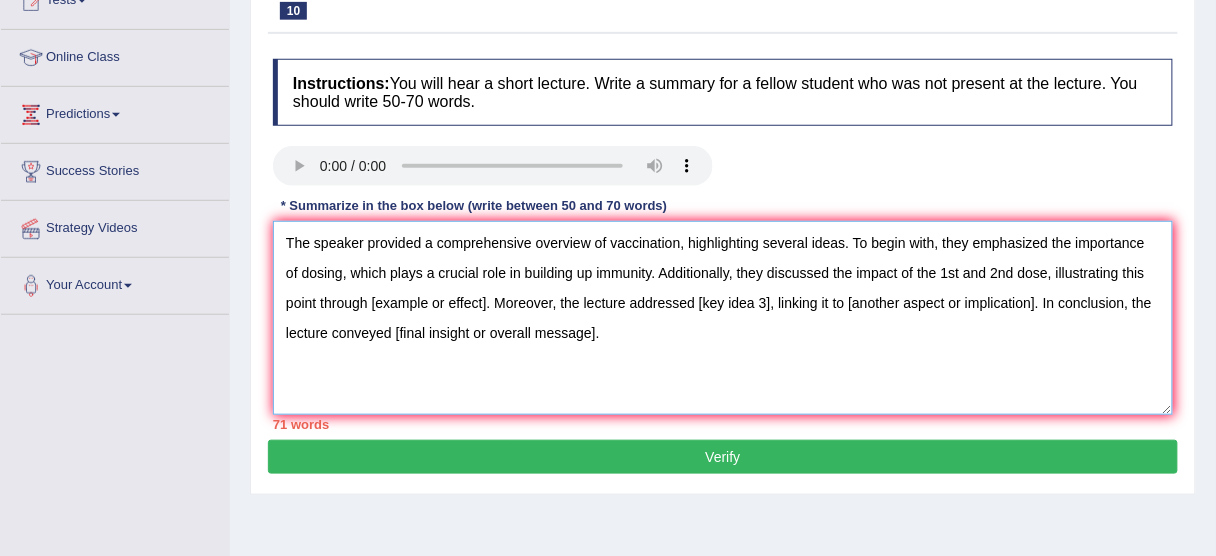 click on "The speaker provided a comprehensive overview of vaccination, highlighting several ideas. To begin with, they emphasized the importance of dosing, which plays a crucial role in building up immunity. Additionally, they discussed the impact of the 1st and 2nd dose, illustrating this point through [example or effect]. Moreover, the lecture addressed [key idea 3], linking it to [another aspect or implication]. In conclusion, the lecture conveyed [final insight or overall message]." at bounding box center [723, 318] 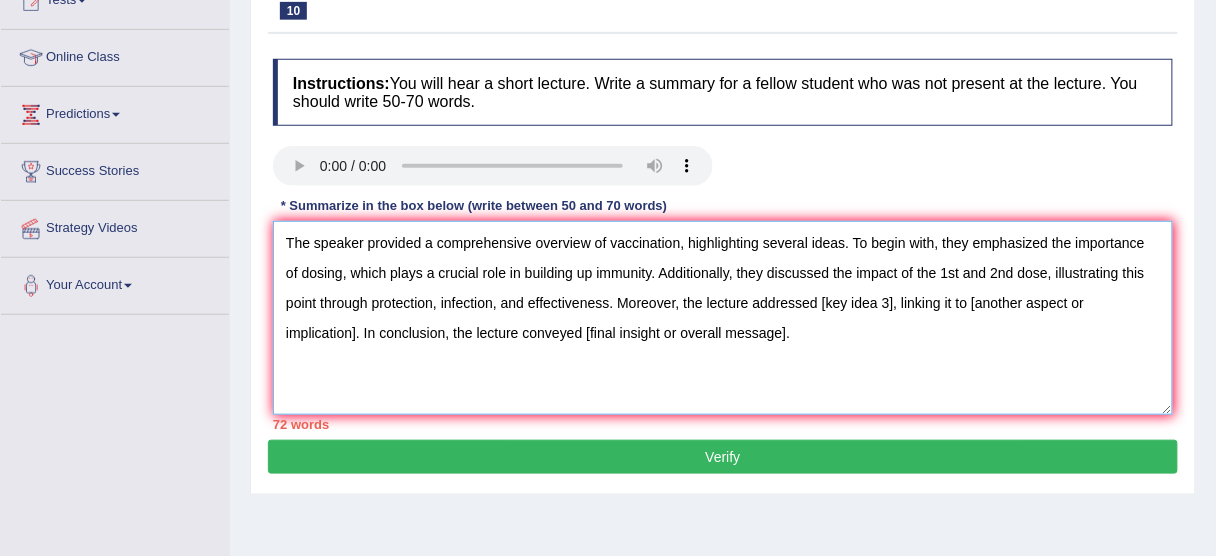 click on "The speaker provided a comprehensive overview of vaccination, highlighting several ideas. To begin with, they emphasized the importance of dosing, which plays a crucial role in building up immunity. Additionally, they discussed the impact of the 1st and 2nd dose, illustrating this point through protection, infection, and effectiveness. Moreover, the lecture addressed [key idea 3], linking it to [another aspect or implication]. In conclusion, the lecture conveyed [final insight or overall message]." at bounding box center [723, 318] 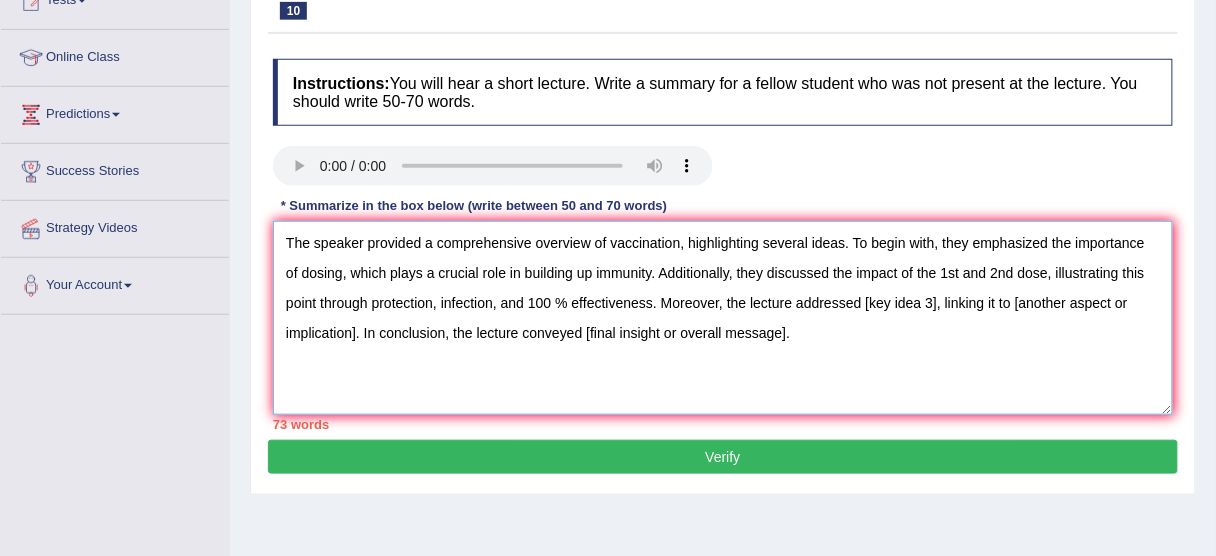 drag, startPoint x: 935, startPoint y: 300, endPoint x: 975, endPoint y: 271, distance: 49.40648 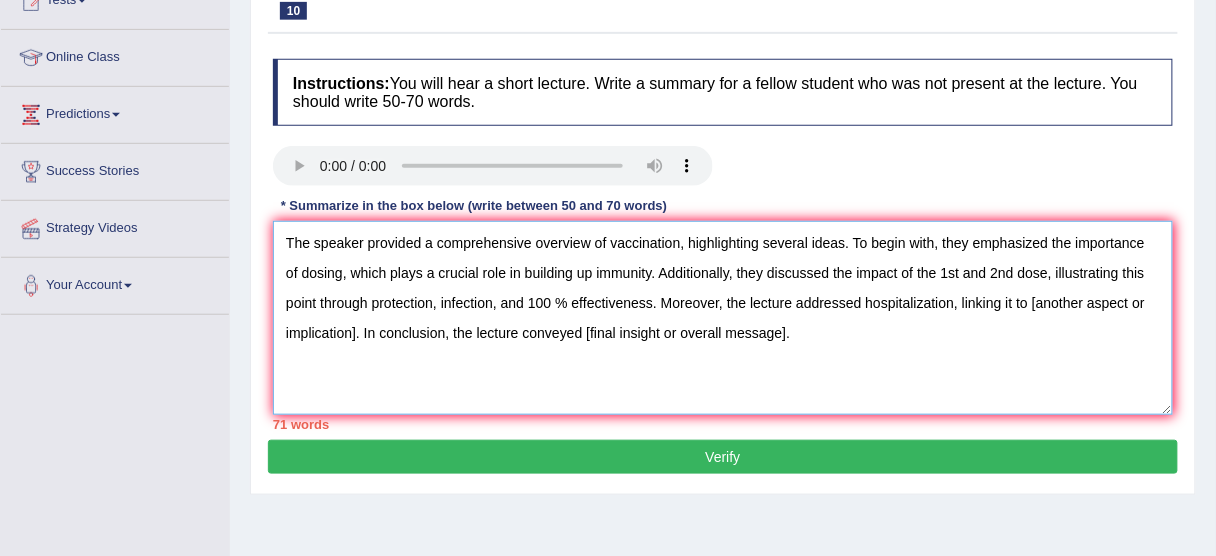 click on "The speaker provided a comprehensive overview of vaccination, highlighting several ideas. To begin with, they emphasized the importance of dosing, which plays a crucial role in building up immunity. Additionally, they discussed the impact of the 1st and 2nd dose, illustrating this point through protection, infection, and 100 % effectiveness. Moreover, the lecture addressed hospitalization, linking it to [another aspect or implication]. In conclusion, the lecture conveyed [final insight or overall message]." at bounding box center [723, 318] 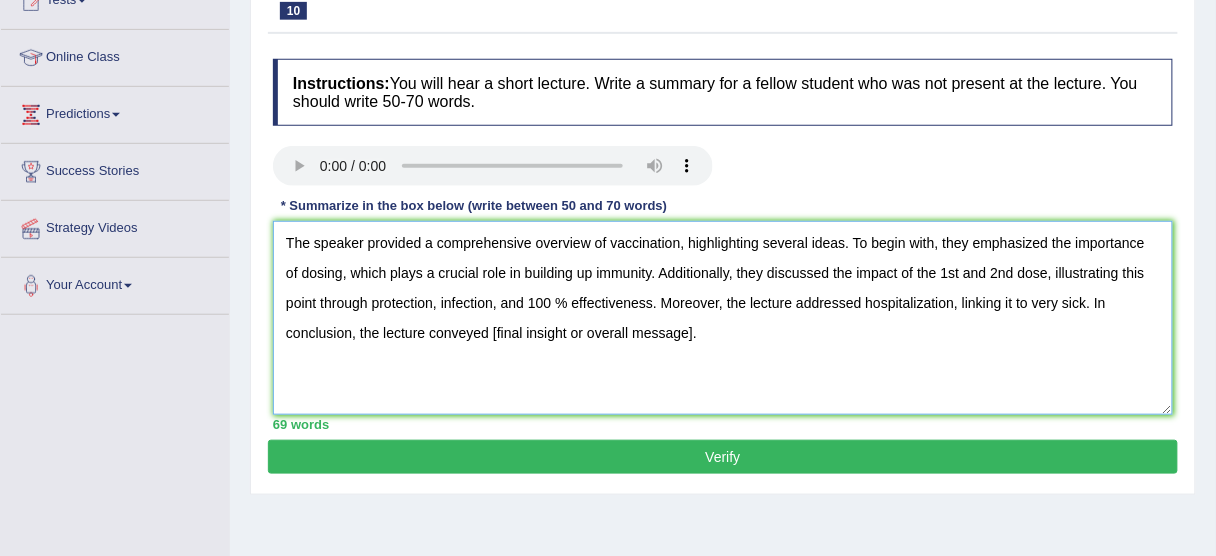 click on "The speaker provided a comprehensive overview of vaccination, highlighting several ideas. To begin with, they emphasized the importance of dosing, which plays a crucial role in building up immunity. Additionally, they discussed the impact of the 1st and 2nd dose, illustrating this point through protection, infection, and 100 % effectiveness. Moreover, the lecture addressed hospitalization, linking it to very sick. In conclusion, the lecture conveyed [final insight or overall message]." at bounding box center [723, 318] 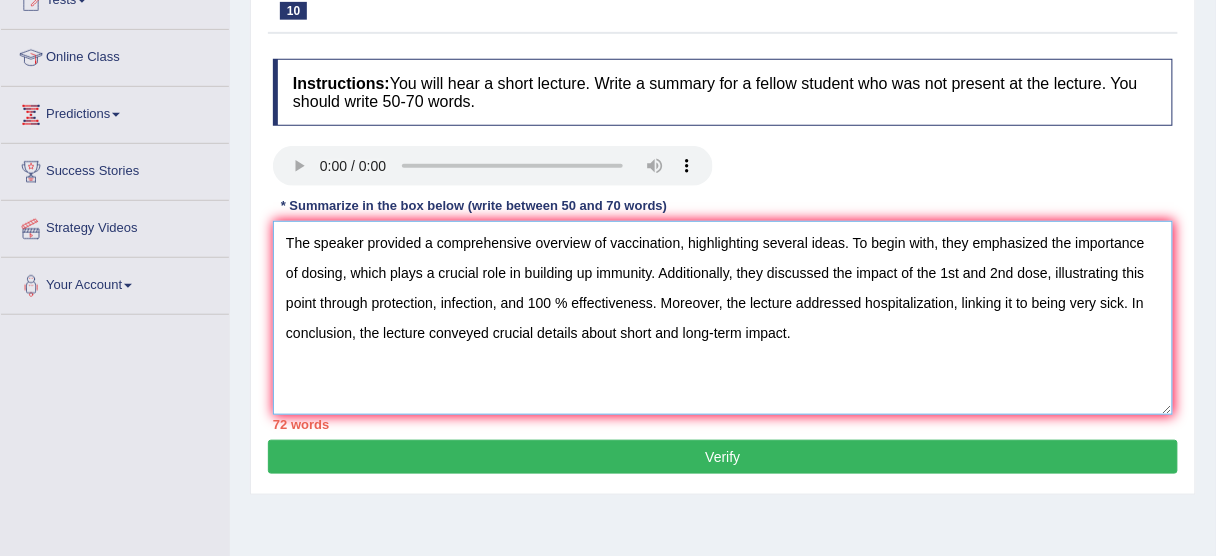 drag, startPoint x: 488, startPoint y: 329, endPoint x: 578, endPoint y: 334, distance: 90.13878 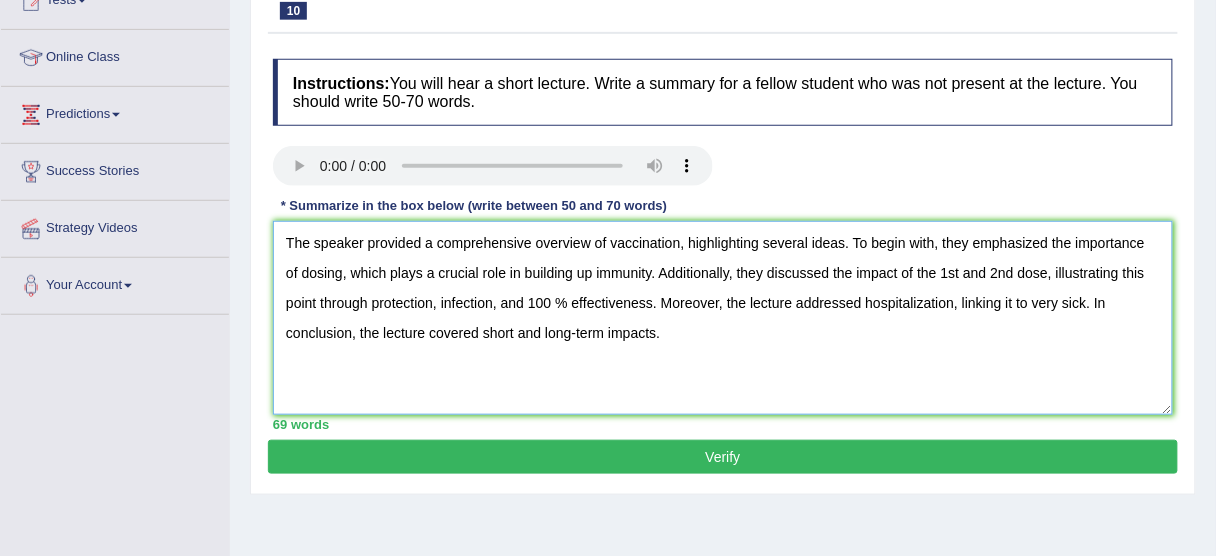 click on "The speaker provided a comprehensive overview of vaccination, highlighting several ideas. To begin with, they emphasized the importance of dosing, which plays a crucial role in building up immunity. Additionally, they discussed the impact of the 1st and 2nd dose, illustrating this point through protection, infection, and 100 % effectiveness. Moreover, the lecture addressed hospitalization, linking it to very sick. In conclusion, the lecture covered short and long-term impacts." at bounding box center [723, 318] 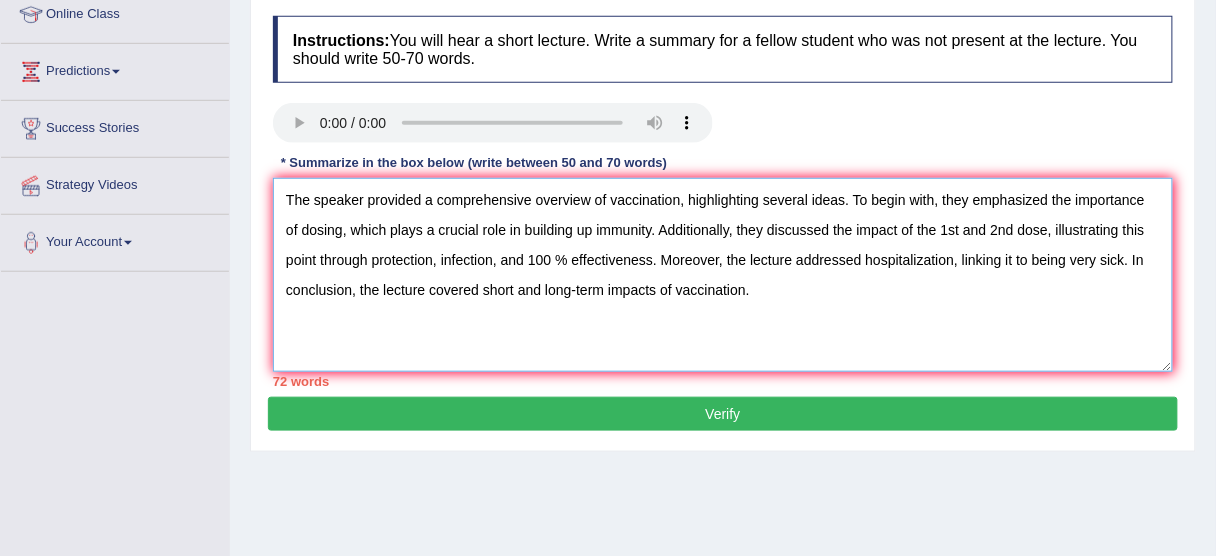 scroll, scrollTop: 320, scrollLeft: 0, axis: vertical 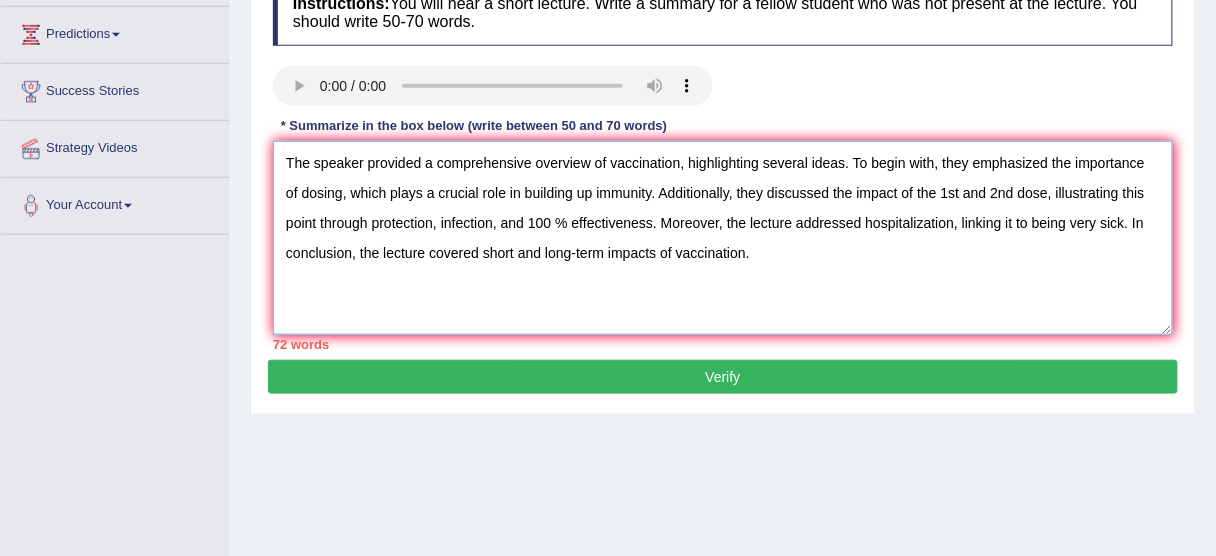 click on "The speaker provided a comprehensive overview of vaccination, highlighting several ideas. To begin with, they emphasized the importance of dosing, which plays a crucial role in building up immunity. Additionally, they discussed the impact of the 1st and 2nd dose, illustrating this point through protection, infection, and 100 % effectiveness. Moreover, the lecture addressed hospitalization, linking it to being very sick. In conclusion, the lecture covered short and long-term impacts of vaccination." at bounding box center [723, 238] 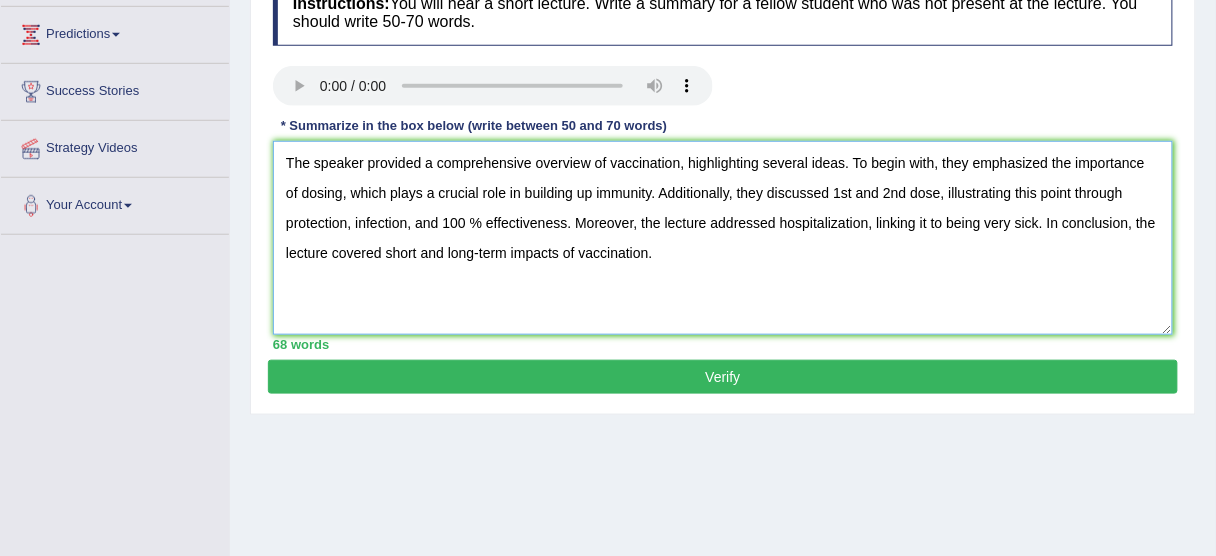 click on "The speaker provided a comprehensive overview of vaccination, highlighting several ideas. To begin with, they emphasized the importance of dosing, which plays a crucial role in building up immunity. Additionally, they discussed 1st and 2nd dose, illustrating this point through protection, infection, and 100 % effectiveness. Moreover, the lecture addressed hospitalization, linking it to being very sick. In conclusion, the lecture covered short and long-term impacts of vaccination." at bounding box center (723, 238) 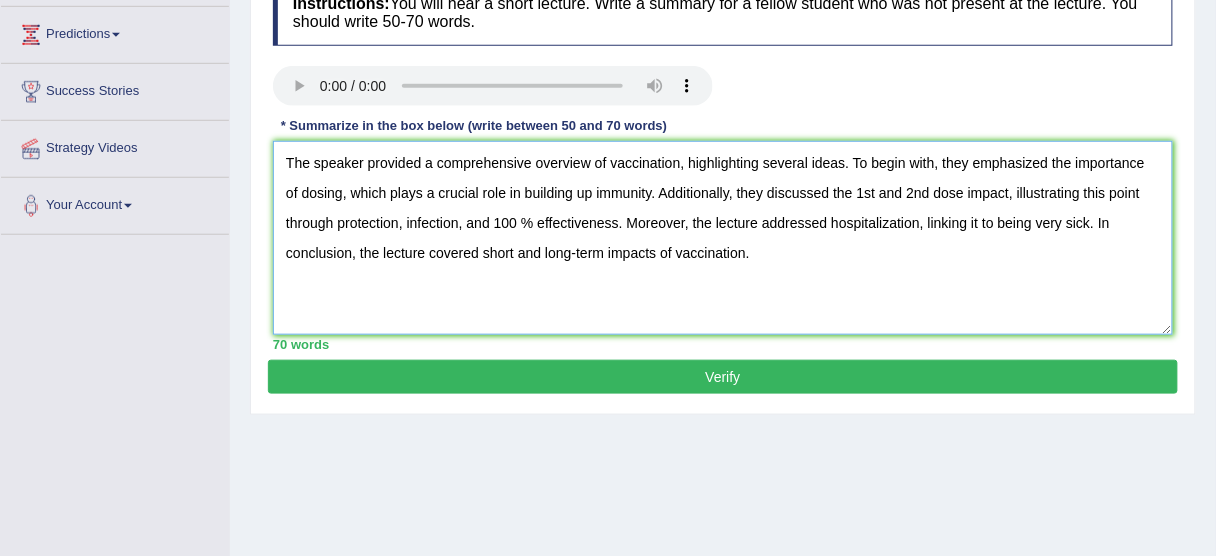 type on "The speaker provided a comprehensive overview of vaccination, highlighting several ideas. To begin with, they emphasized the importance of dosing, which plays a crucial role in building up immunity. Additionally, they discussed the 1st and 2nd dose impact, illustrating this point through protection, infection, and 100 % effectiveness. Moreover, the lecture addressed hospitalization, linking it to being very sick. In conclusion, the lecture covered short and long-term impacts of vaccination." 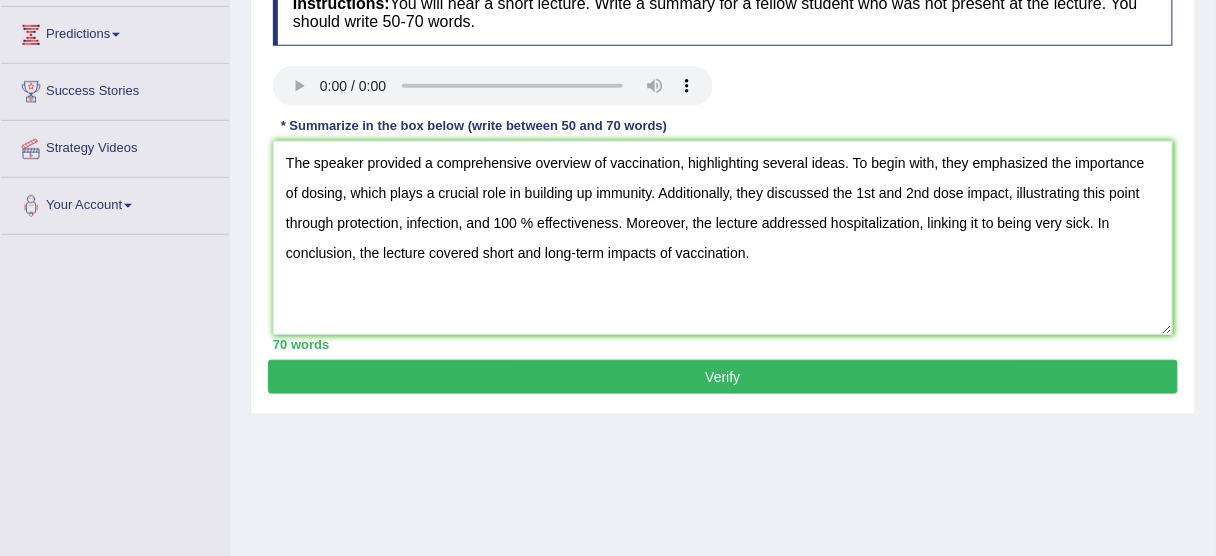 click on "Verify" at bounding box center (723, 377) 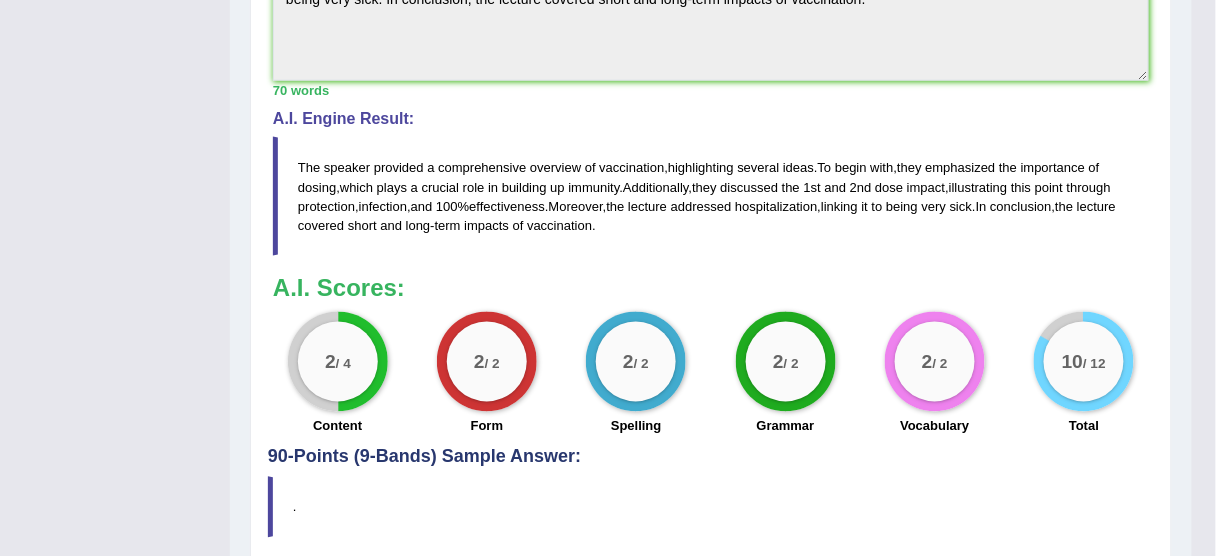 scroll, scrollTop: 794, scrollLeft: 0, axis: vertical 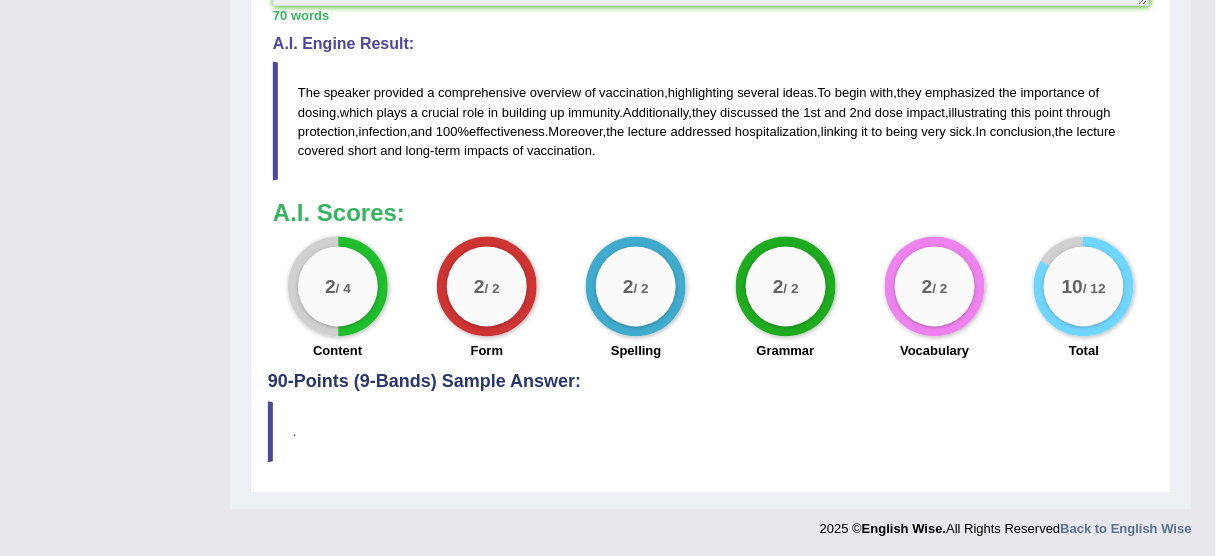 click on "The" at bounding box center [309, 92] 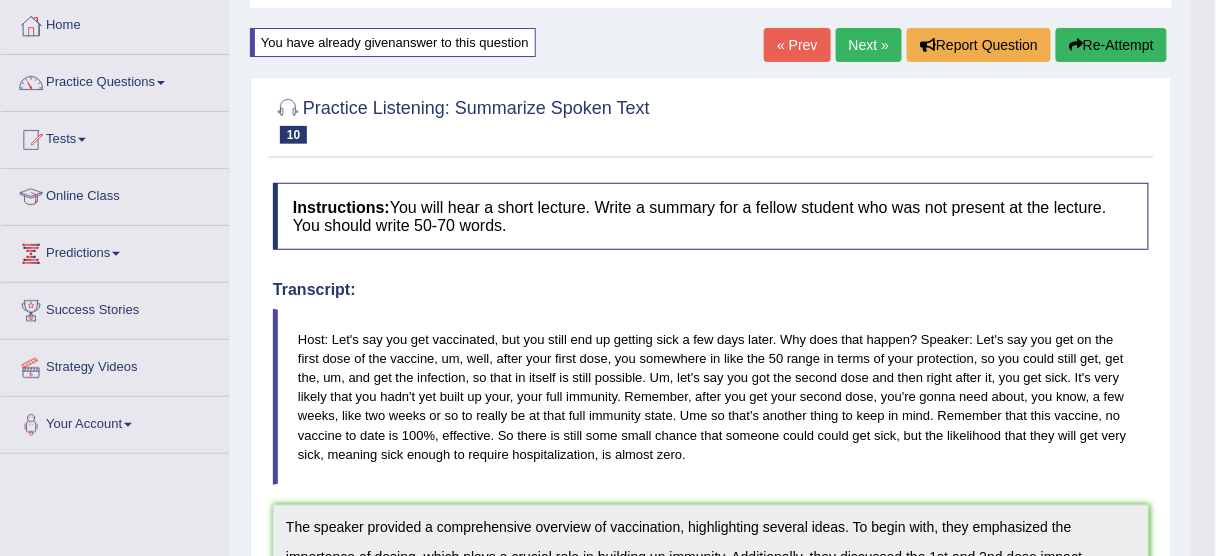 scroll, scrollTop: 74, scrollLeft: 0, axis: vertical 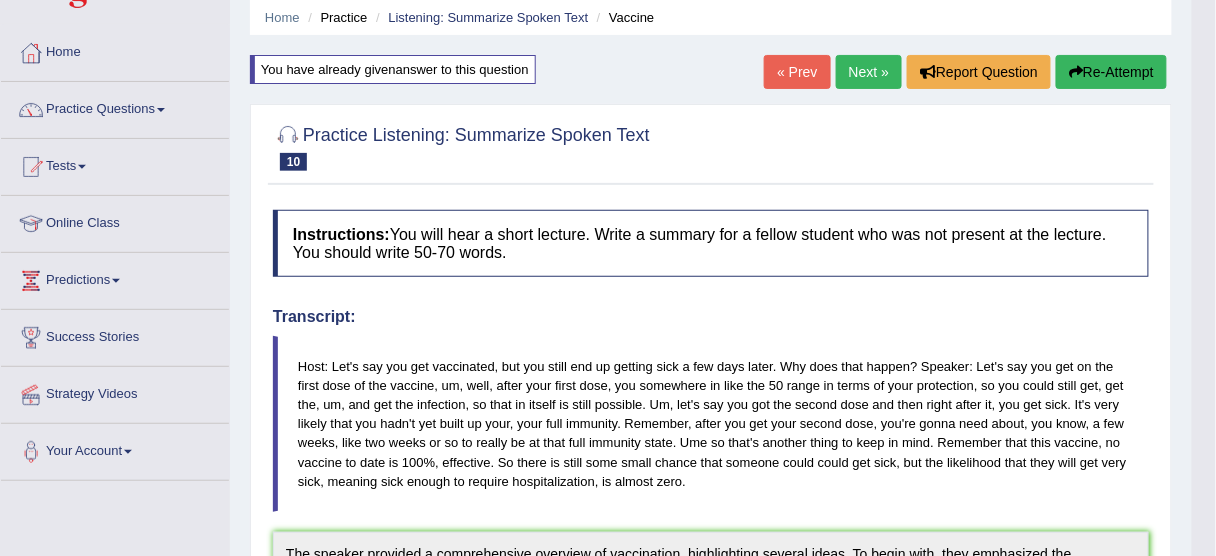 click at bounding box center (1076, 72) 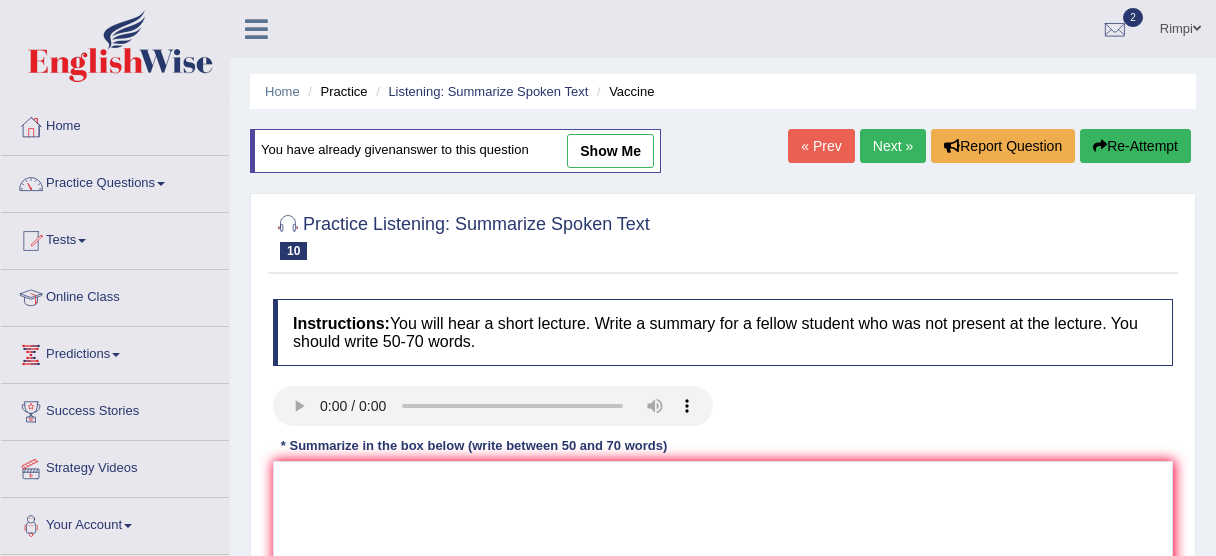 scroll, scrollTop: 494, scrollLeft: 0, axis: vertical 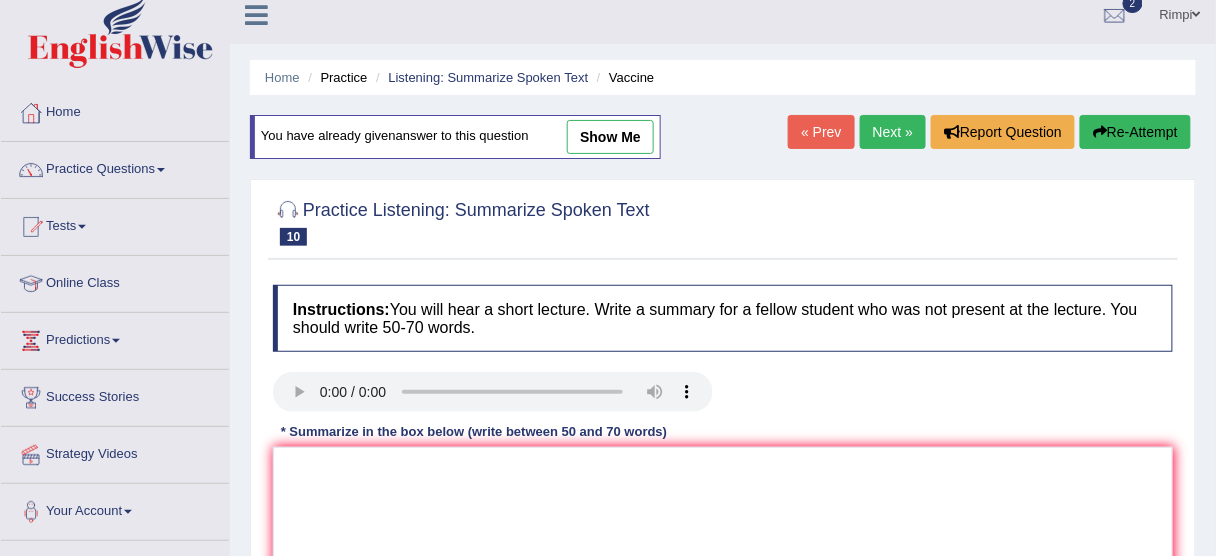 click on "You have already given   answer to this question
show me" at bounding box center (455, 137) 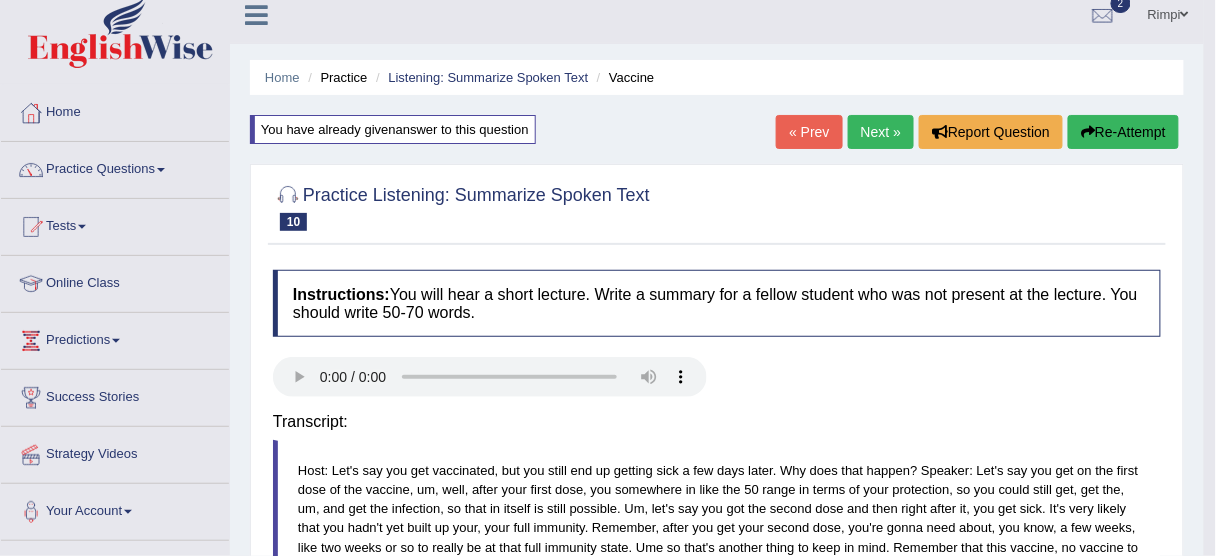 type on "The speaker provided a comprehensive overview of vaccination, highlighting several ideas. To begin with, they emphasized the importance of dosing, which plays a crucial role in building up immunity. Additionally, they discussed the [ORDINAL] and [ORDINAL] dose impact, illustrating this point through protection, infection, and 100 % effectiveness. Moreover, the lecture addressed hospitalization, linking it to being very sick. In conclusion, the lecture covered short and long-term impacts of vaccination." 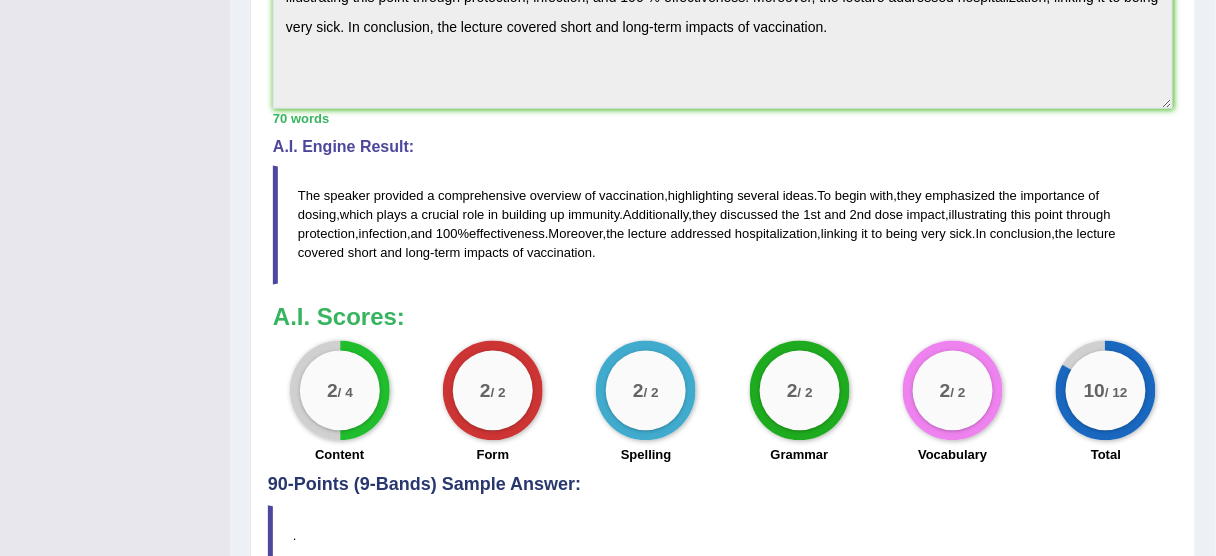 scroll, scrollTop: 708, scrollLeft: 0, axis: vertical 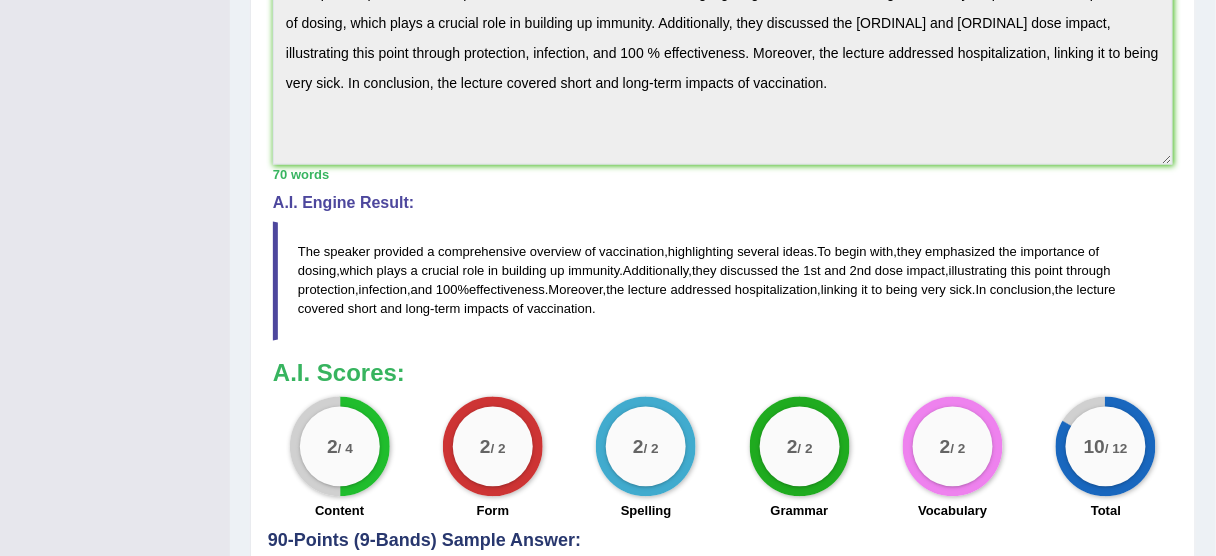 click on "The" at bounding box center [309, 252] 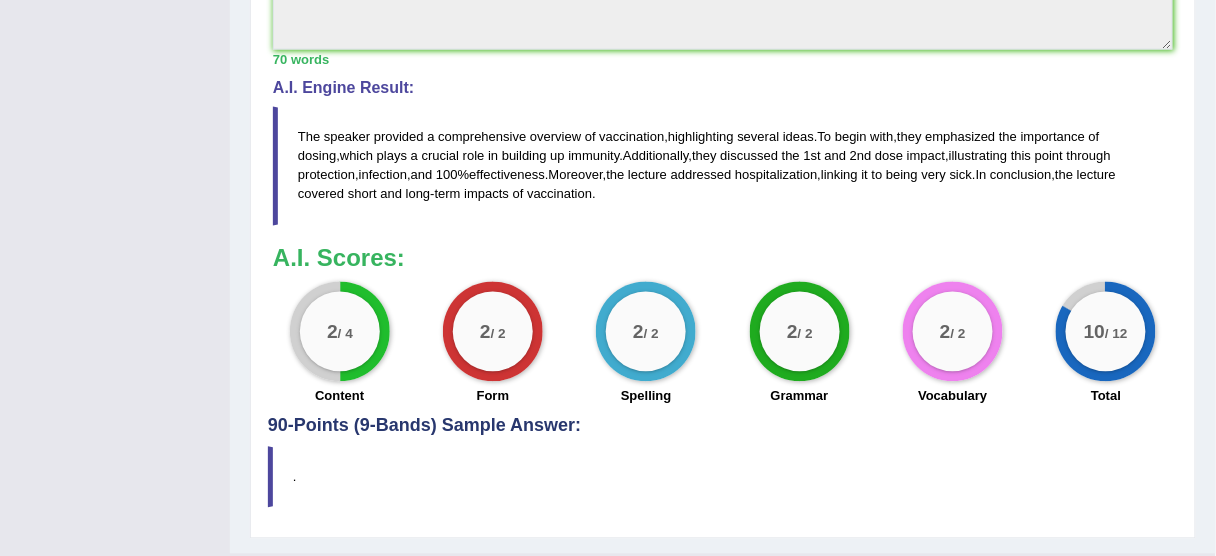 scroll, scrollTop: 788, scrollLeft: 0, axis: vertical 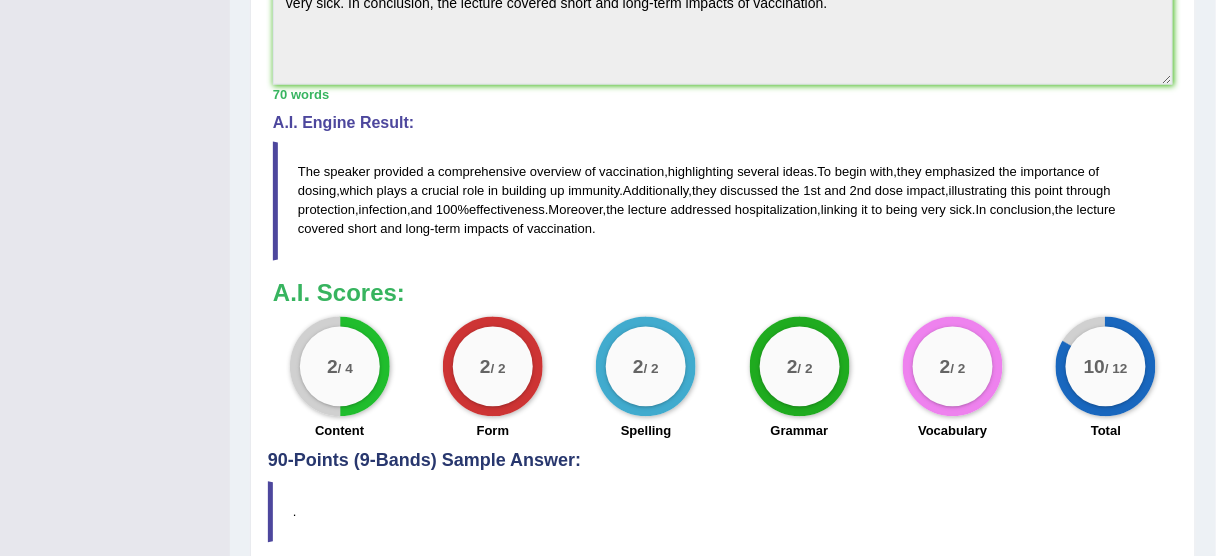 click on "The" at bounding box center (309, 172) 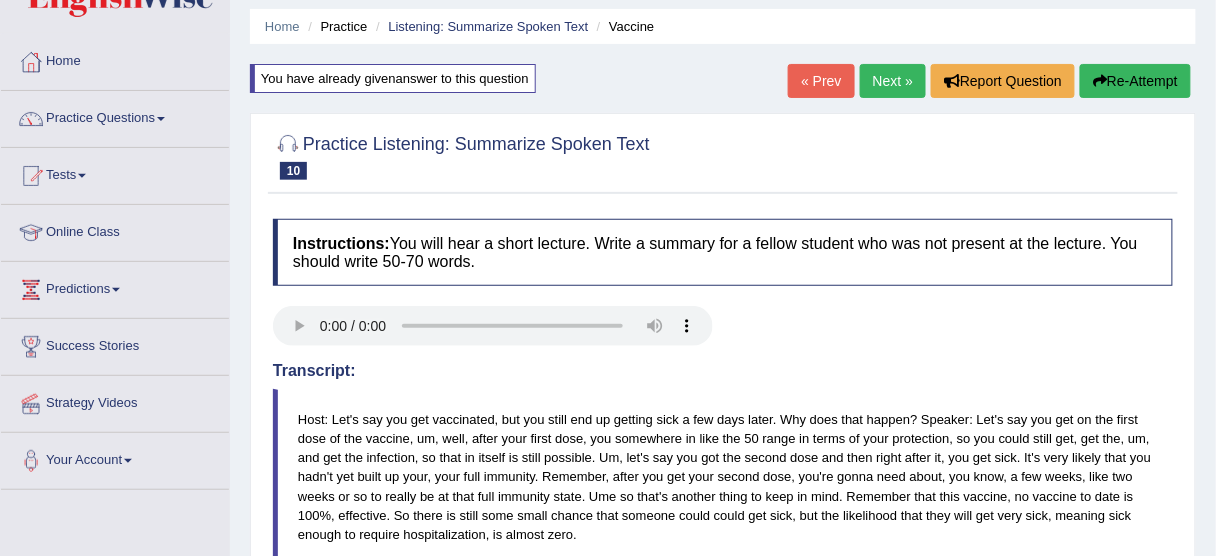 scroll, scrollTop: 0, scrollLeft: 0, axis: both 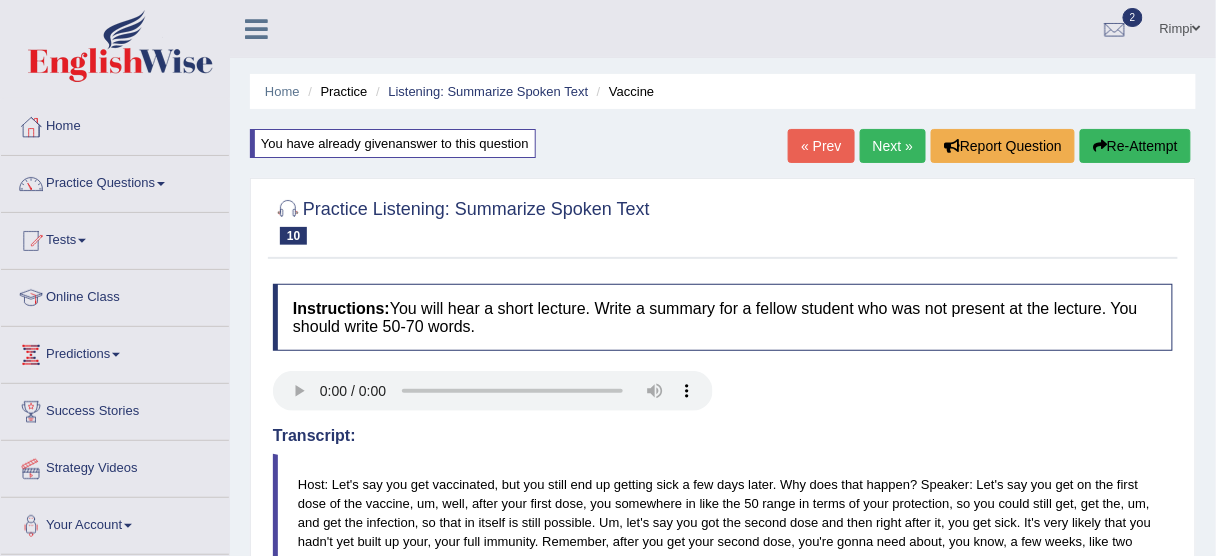 click on "Re-Attempt" at bounding box center (1135, 146) 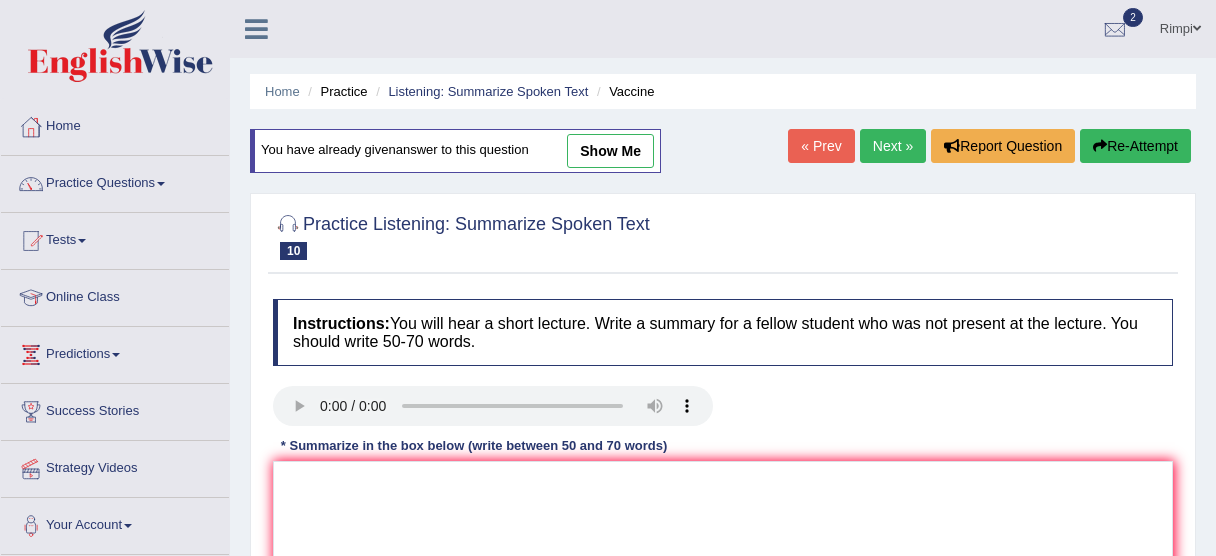 scroll, scrollTop: 26, scrollLeft: 0, axis: vertical 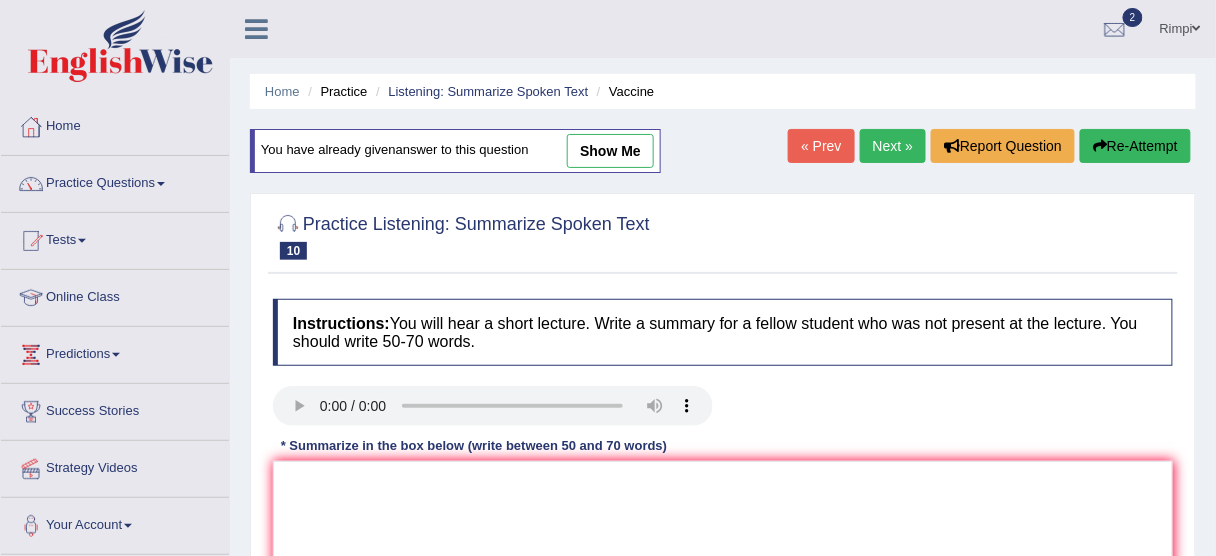 click on "show me" at bounding box center (610, 151) 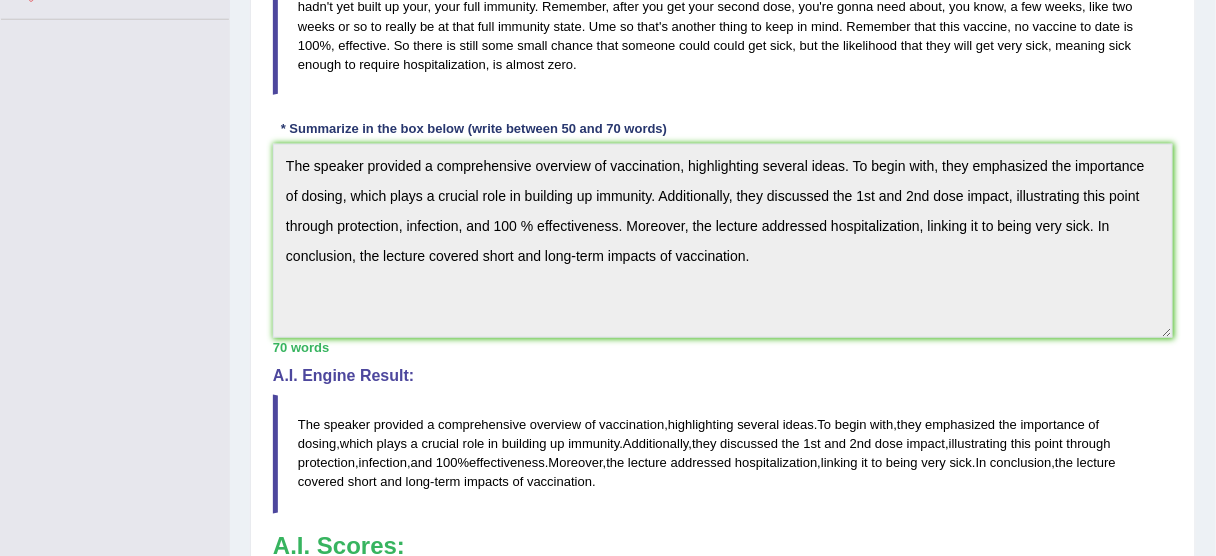 scroll, scrollTop: 640, scrollLeft: 0, axis: vertical 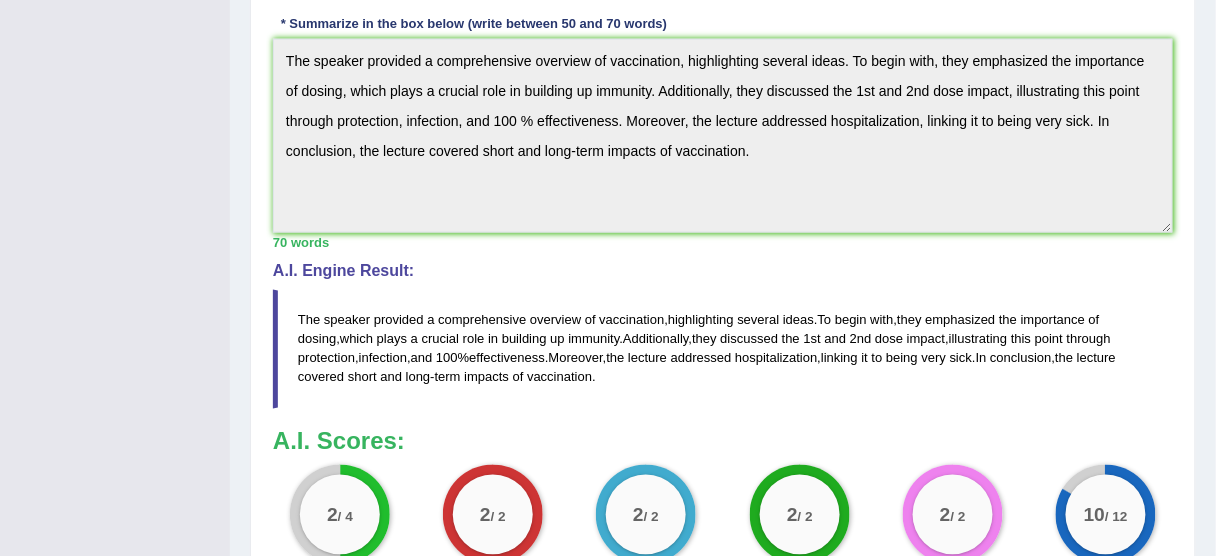 click on "The" at bounding box center [309, 320] 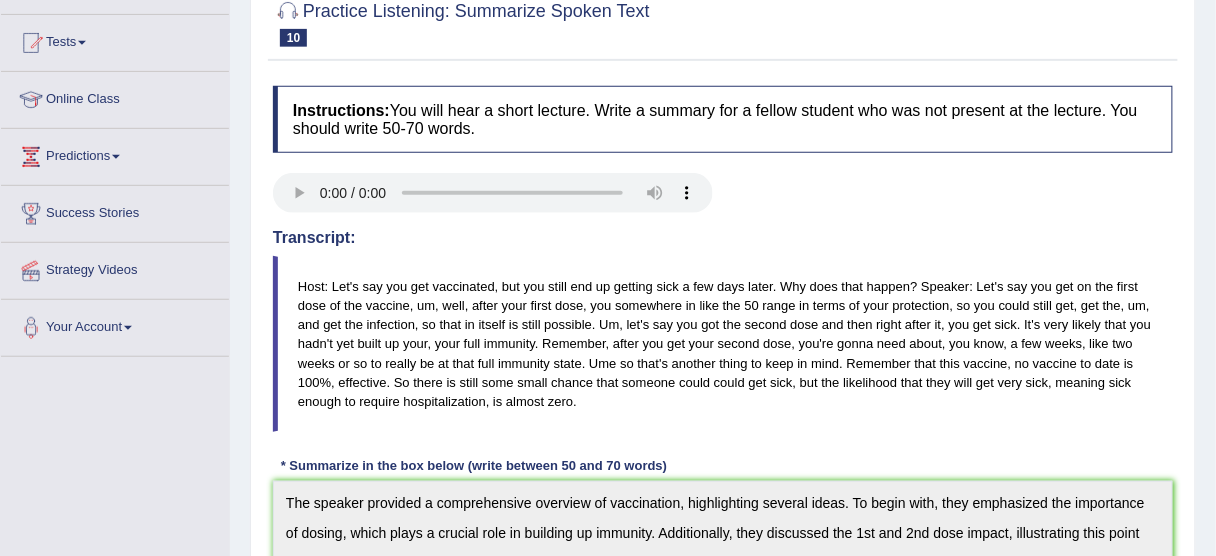 scroll, scrollTop: 68, scrollLeft: 0, axis: vertical 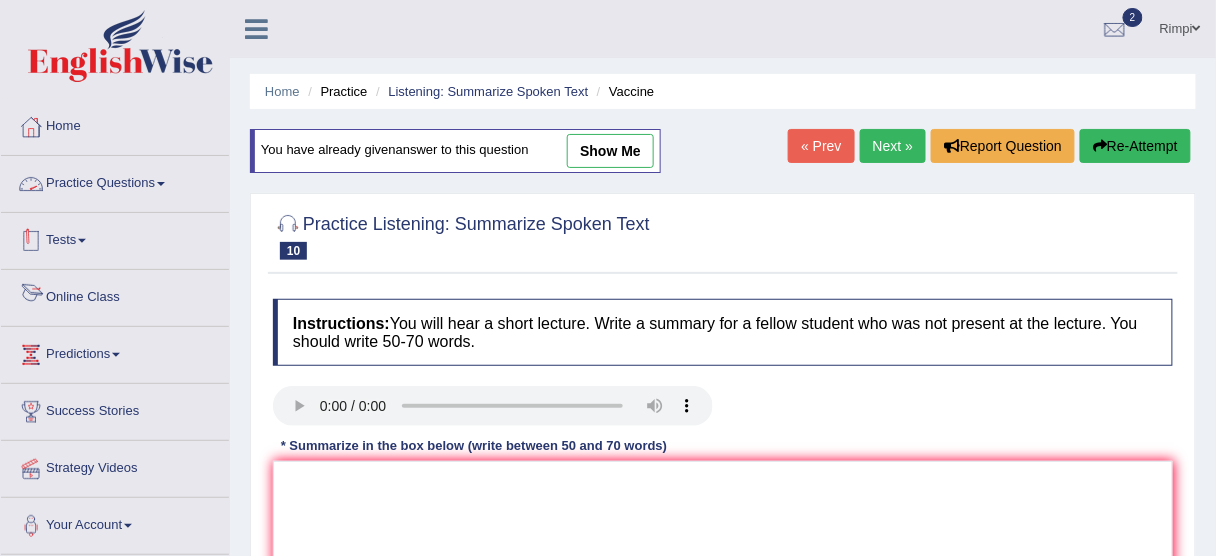 click on "Practice Questions" at bounding box center [115, 181] 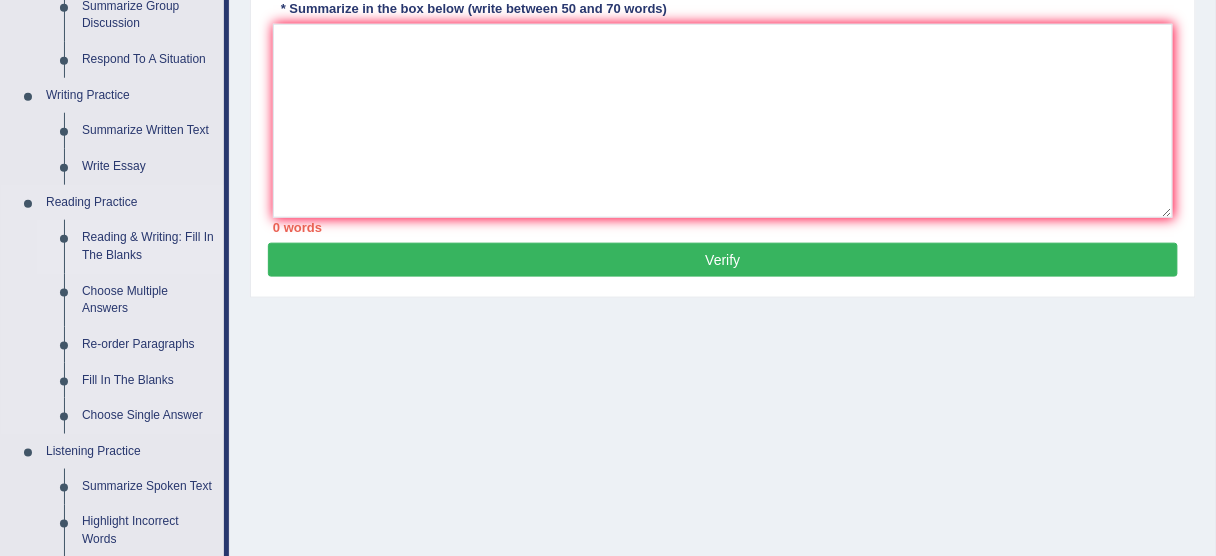 scroll, scrollTop: 400, scrollLeft: 0, axis: vertical 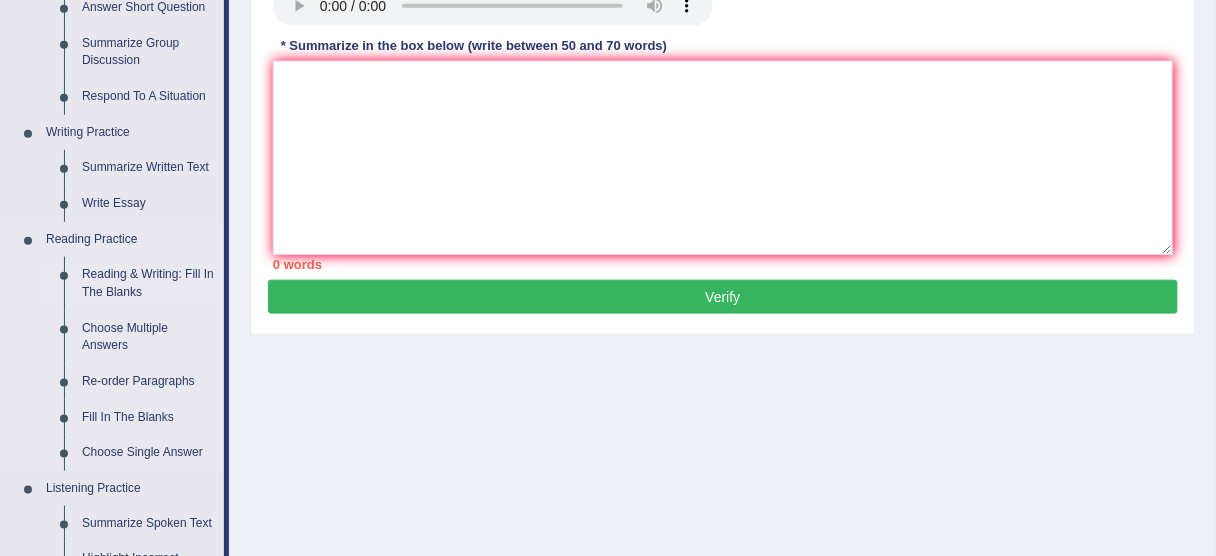 click on "Reading & Writing: Fill In The Blanks" at bounding box center (148, 283) 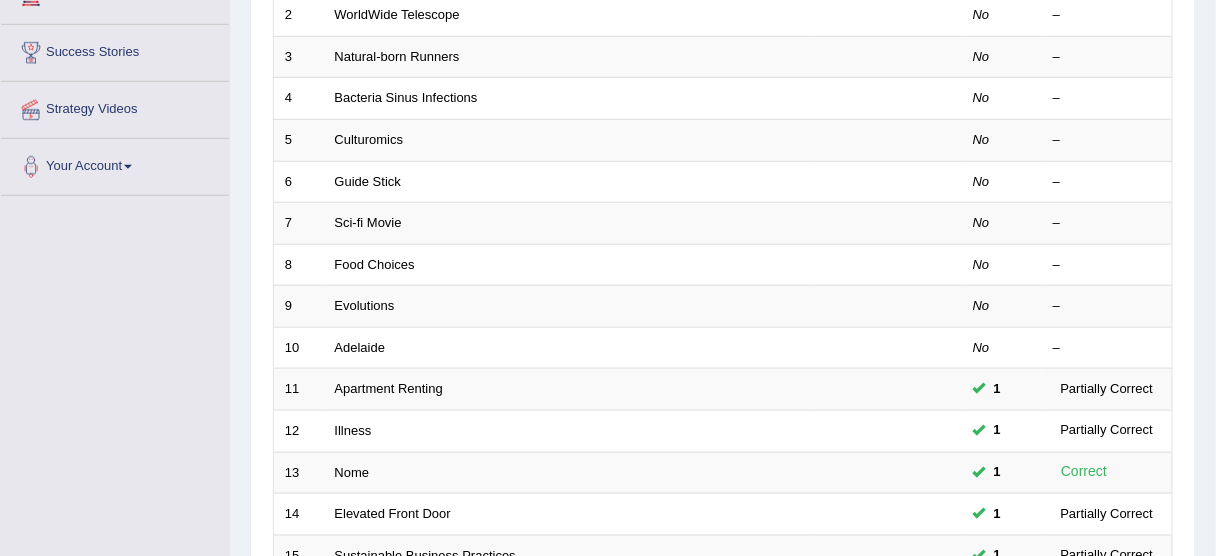 scroll, scrollTop: 0, scrollLeft: 0, axis: both 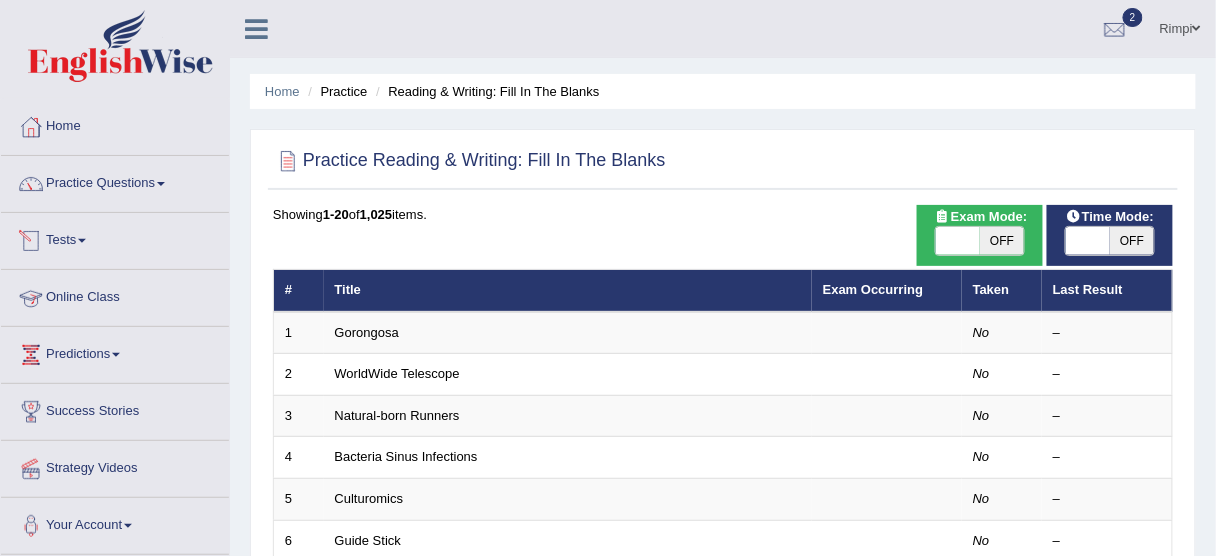 click on "Tests" at bounding box center (115, 238) 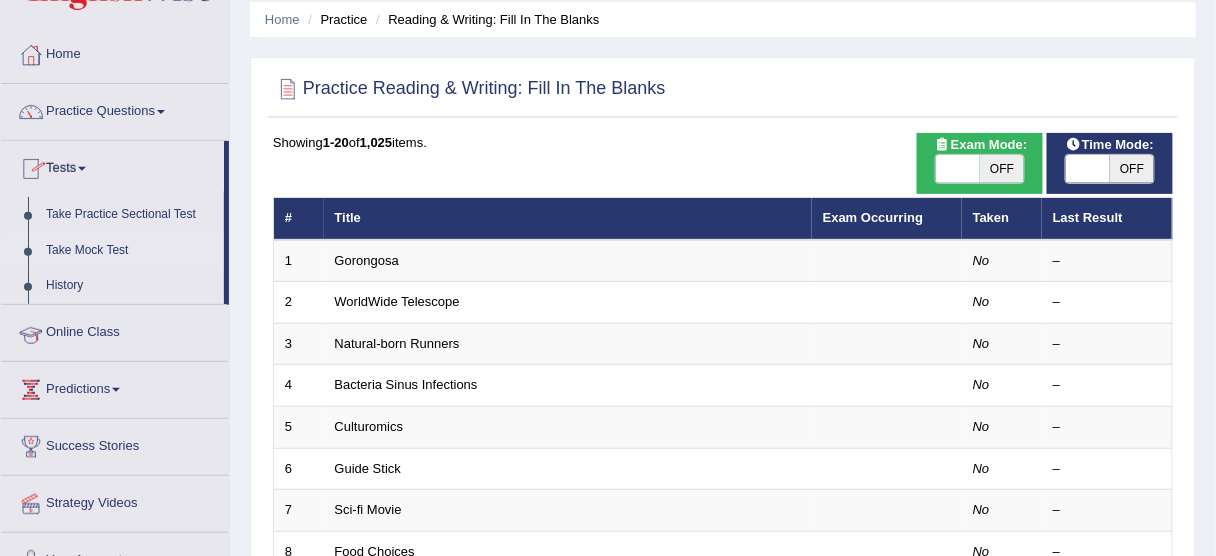 scroll, scrollTop: 160, scrollLeft: 0, axis: vertical 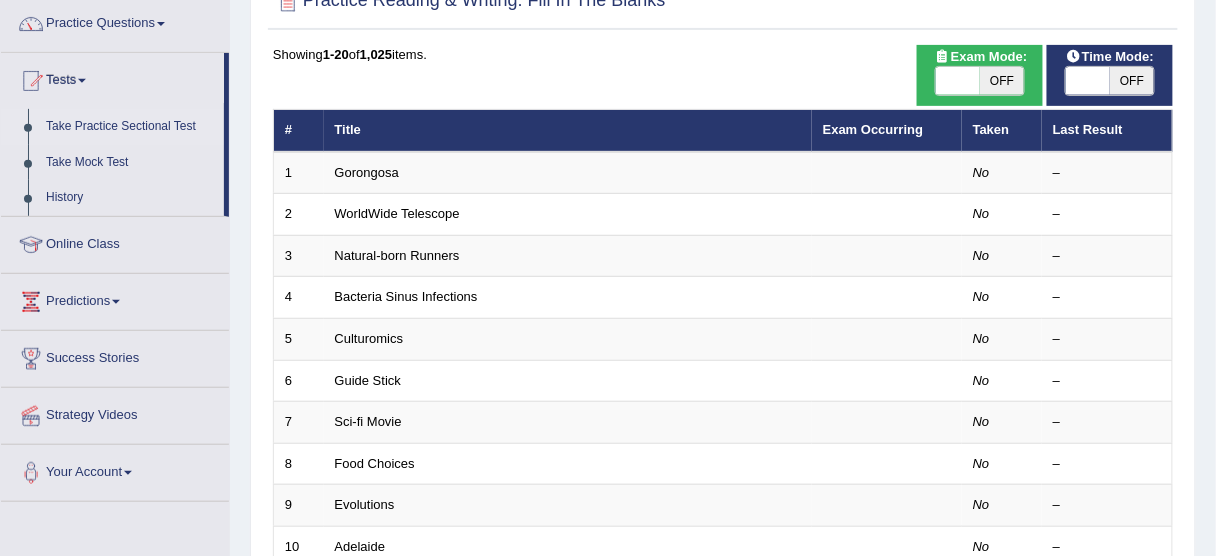 click on "Take Practice Sectional Test" at bounding box center (130, 127) 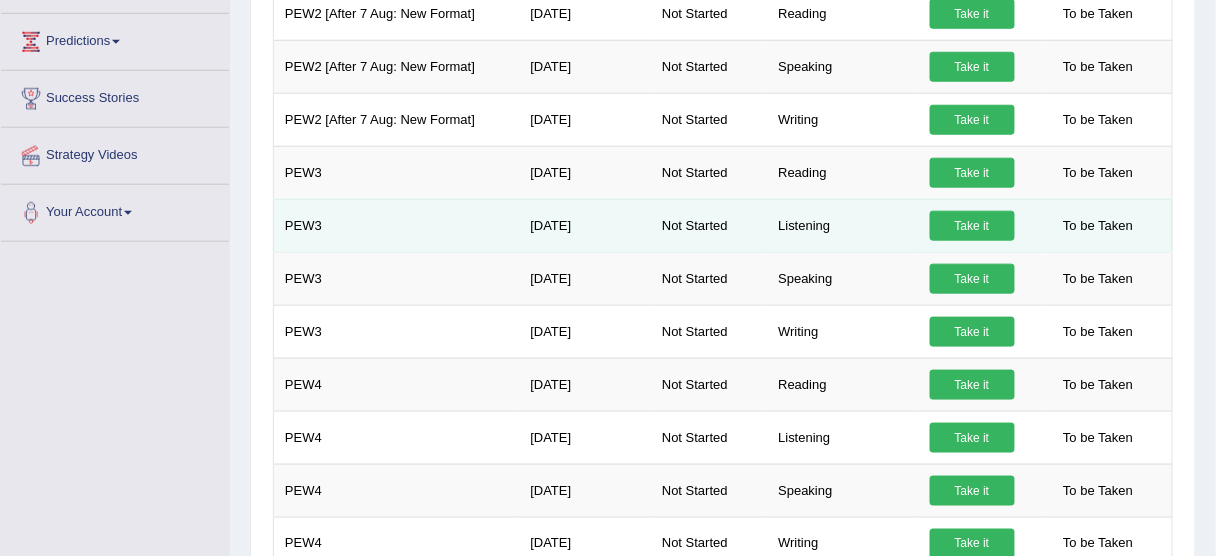 scroll, scrollTop: 0, scrollLeft: 0, axis: both 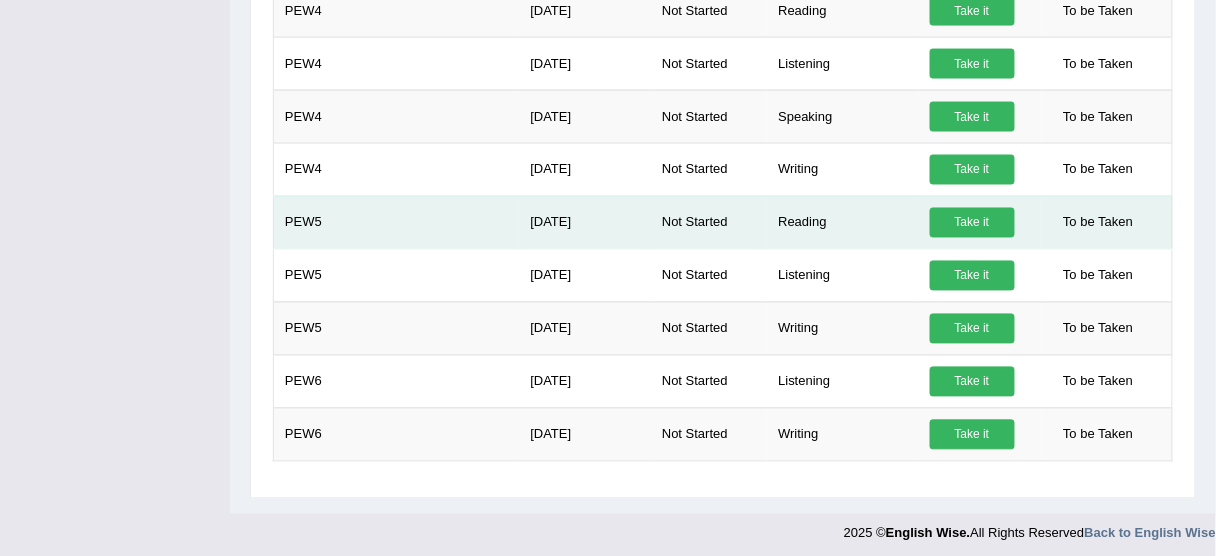 click on "Take it" at bounding box center (972, 223) 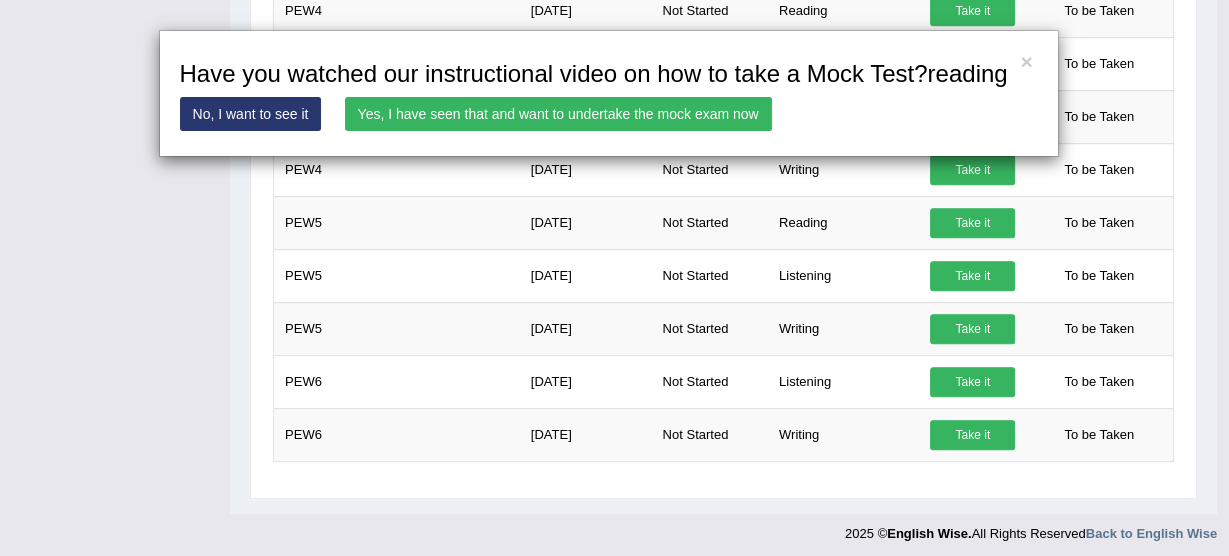 click on "Yes, I have seen that and want to undertake the mock exam now" at bounding box center [558, 114] 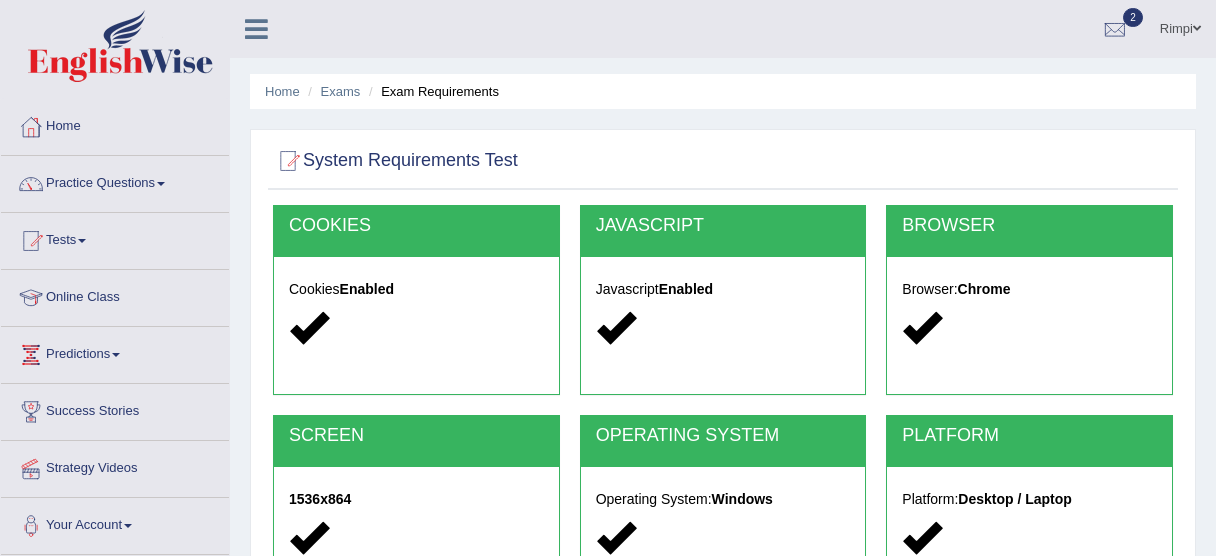 scroll, scrollTop: 494, scrollLeft: 0, axis: vertical 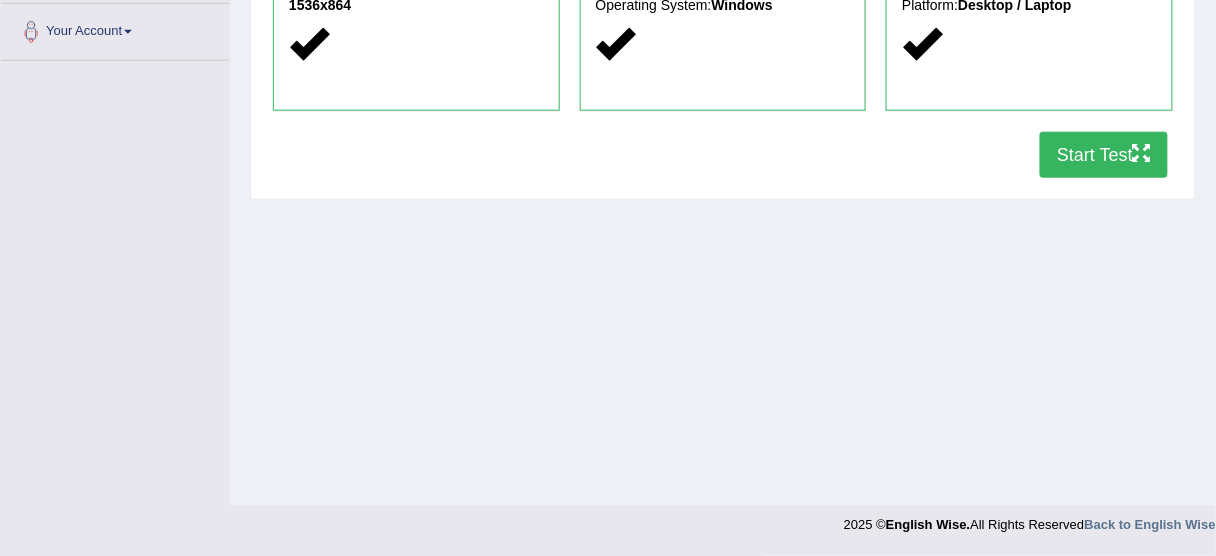 click on "Start Test" at bounding box center (1104, 155) 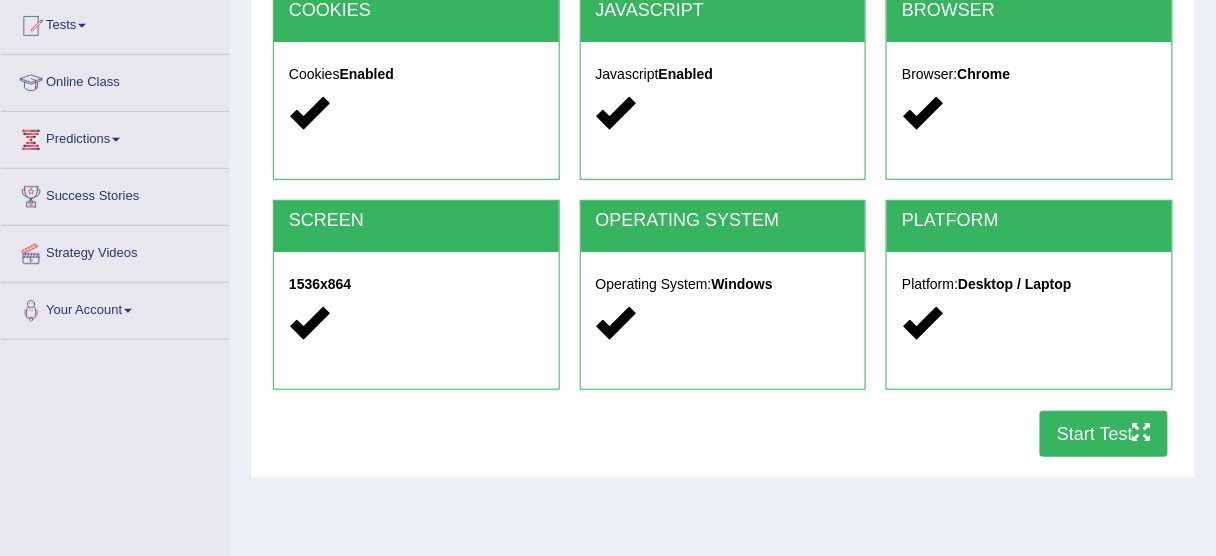 scroll, scrollTop: 80, scrollLeft: 0, axis: vertical 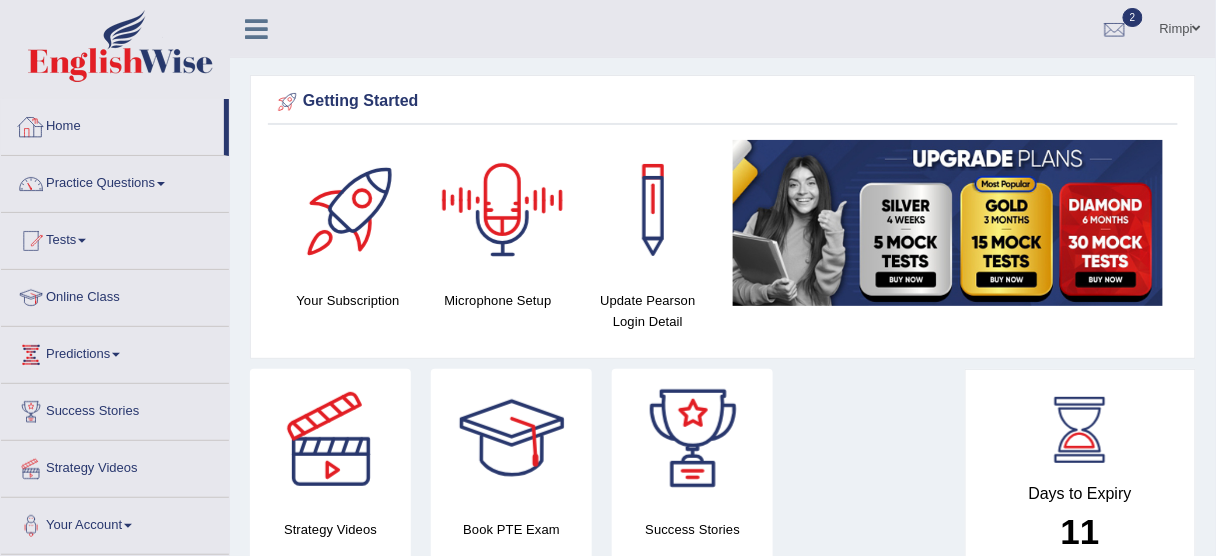 click on "Home" at bounding box center [112, 124] 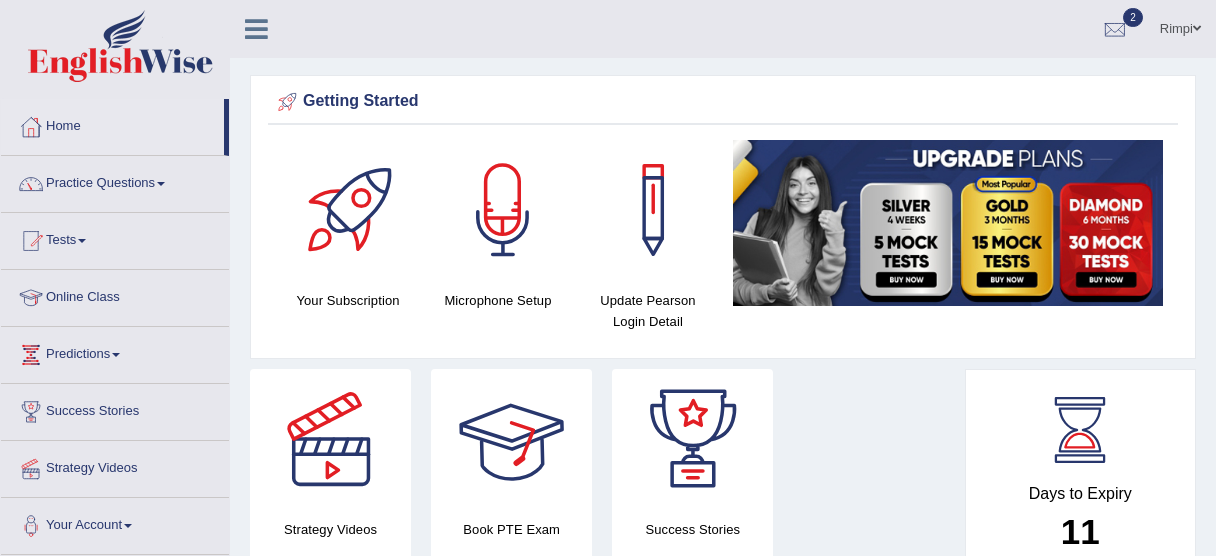 scroll, scrollTop: 960, scrollLeft: 0, axis: vertical 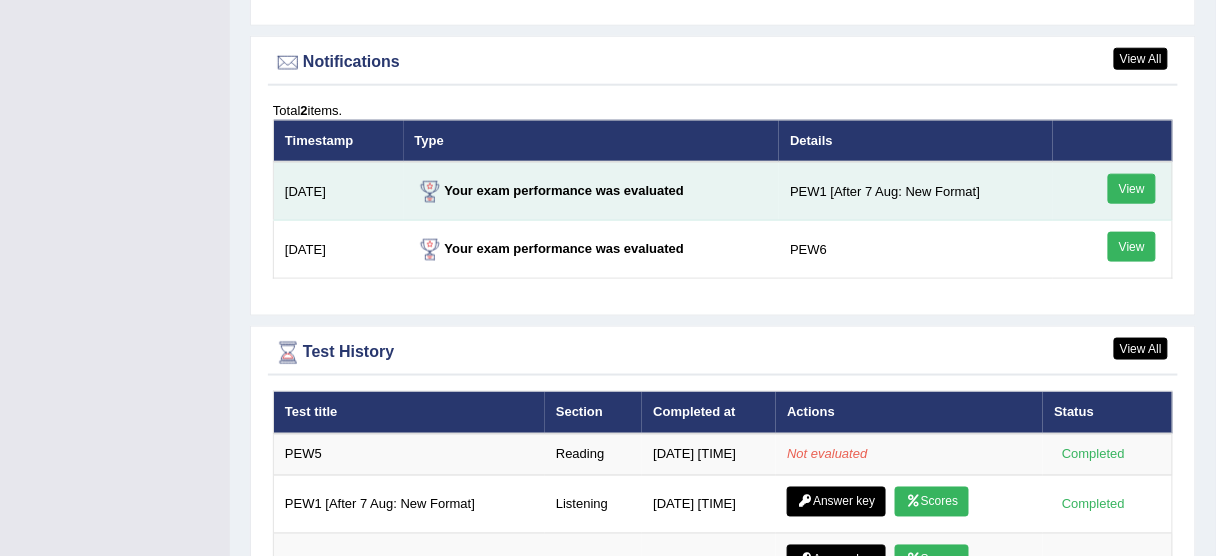 click on "View" at bounding box center (1132, 189) 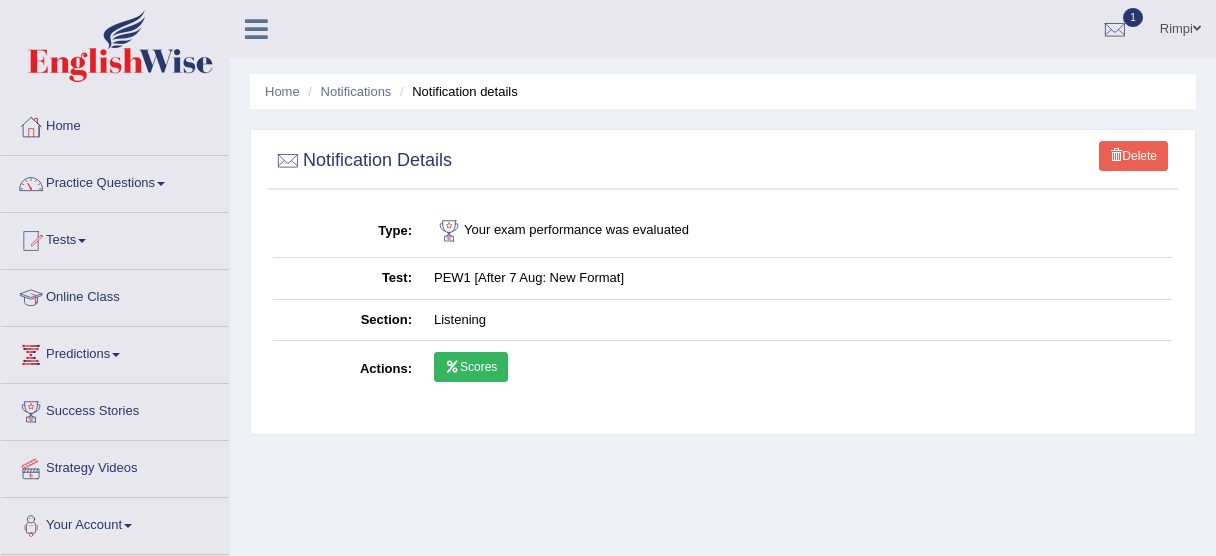 scroll, scrollTop: 0, scrollLeft: 0, axis: both 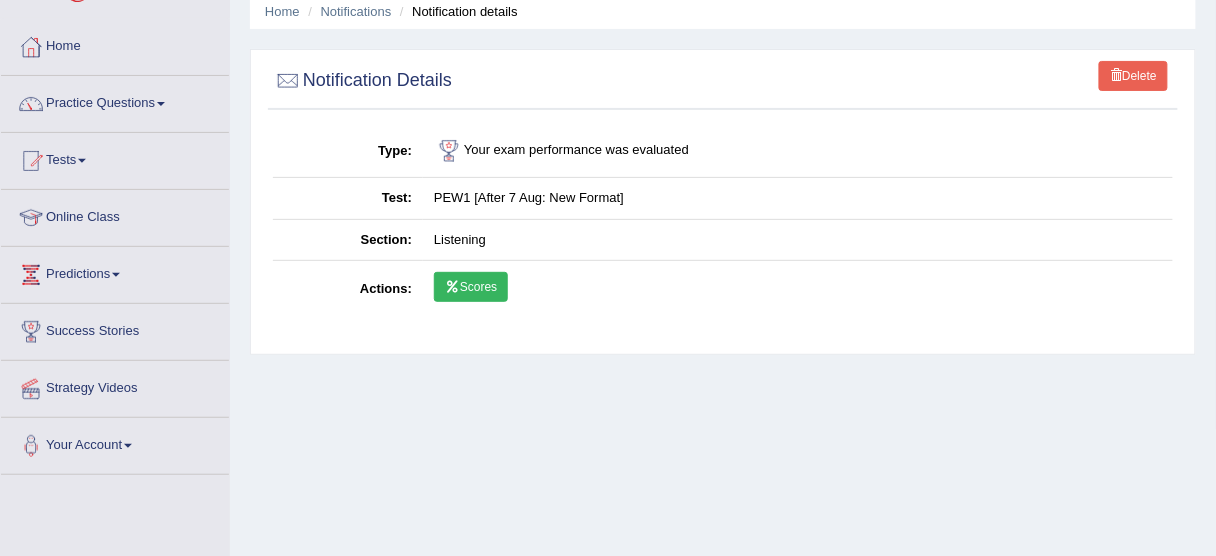 click on "Scores" at bounding box center (471, 287) 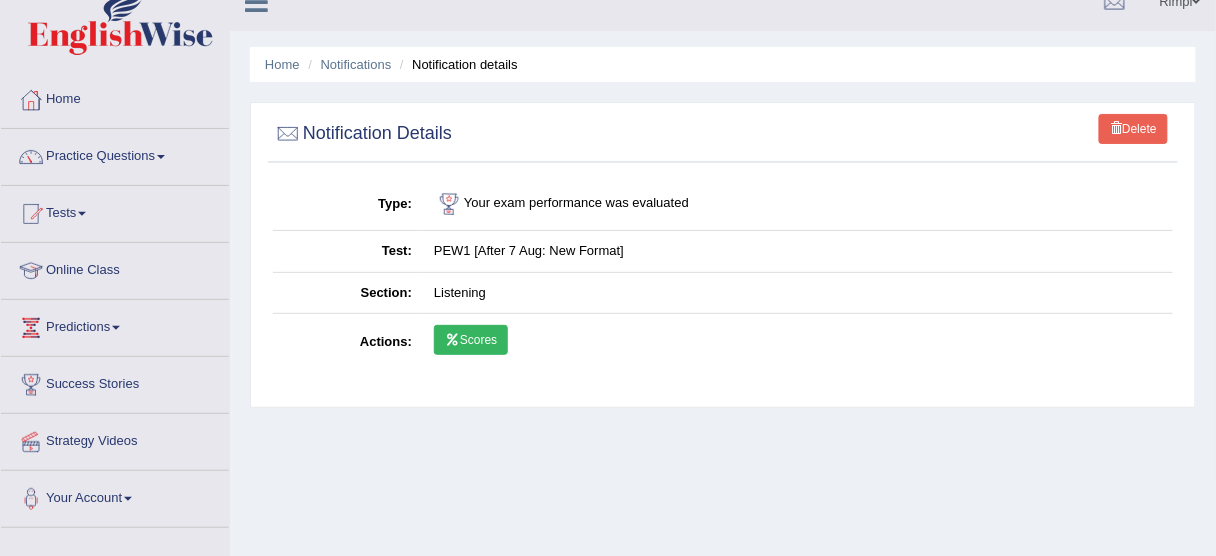scroll, scrollTop: 0, scrollLeft: 0, axis: both 